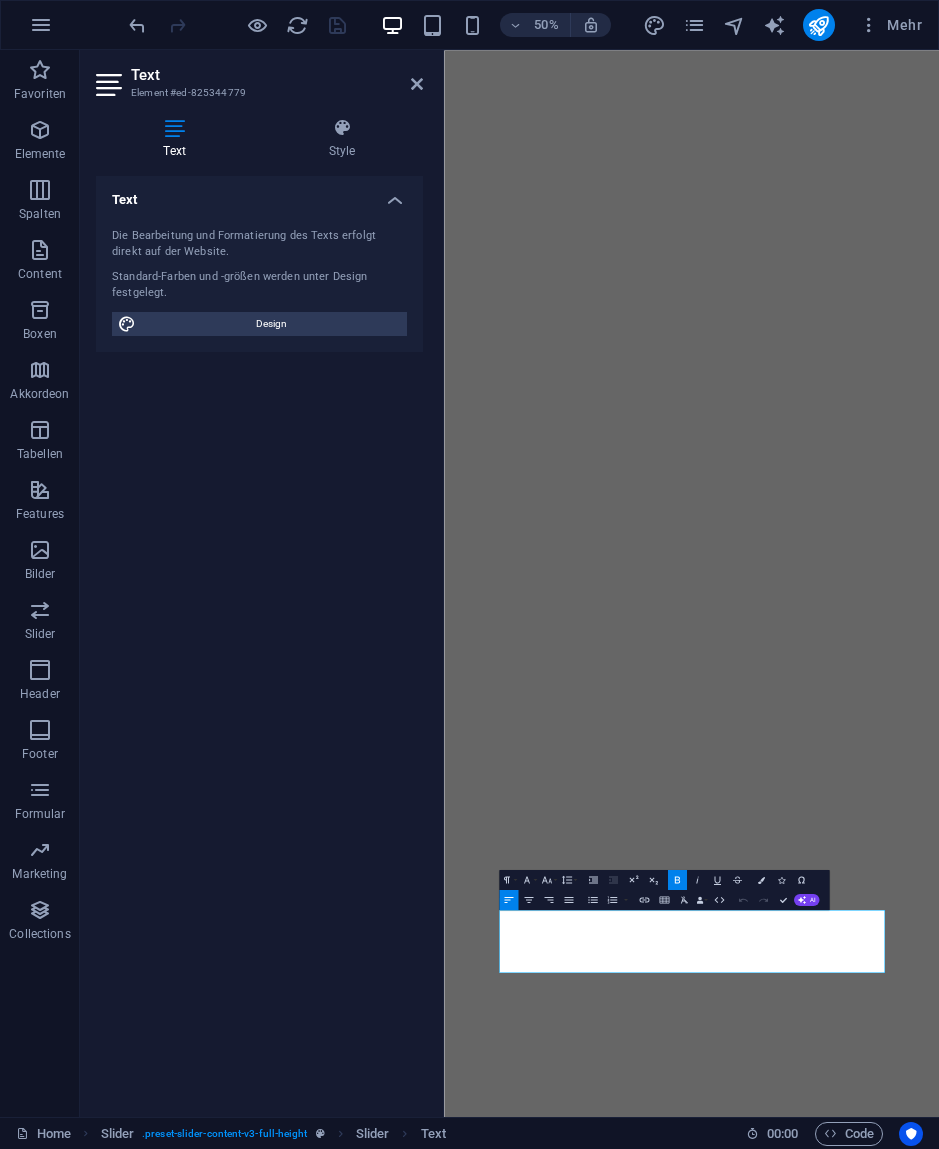 scroll, scrollTop: 0, scrollLeft: 0, axis: both 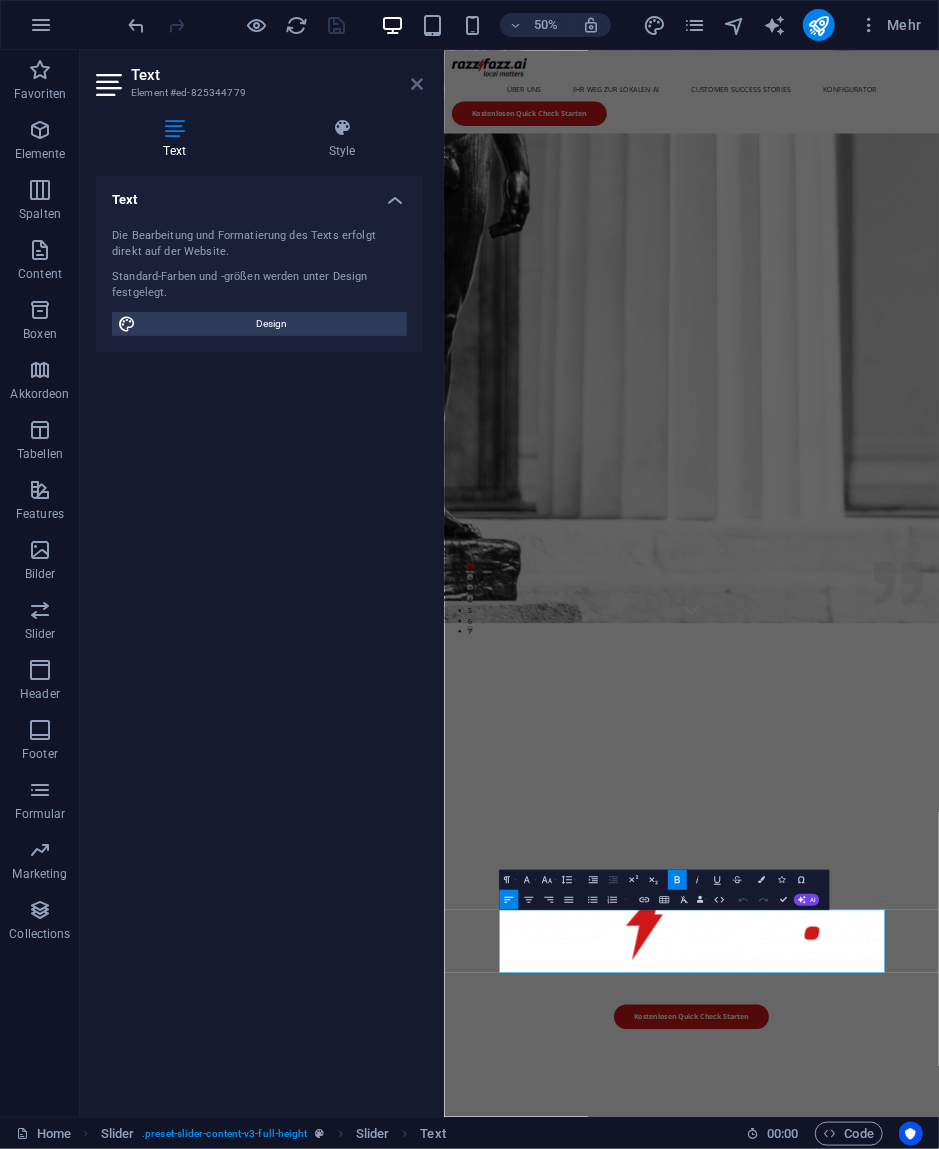 click at bounding box center [417, 84] 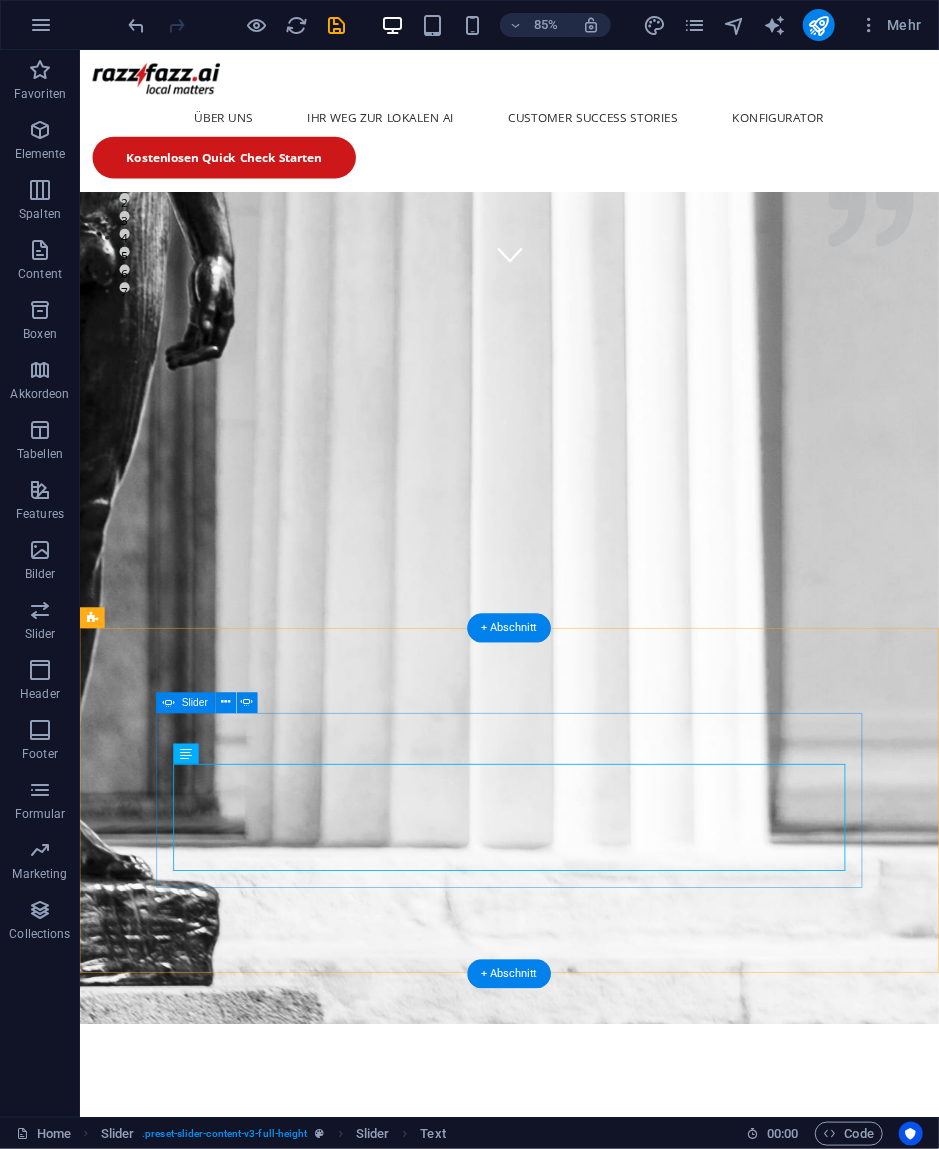 click at bounding box center [585, 3118] 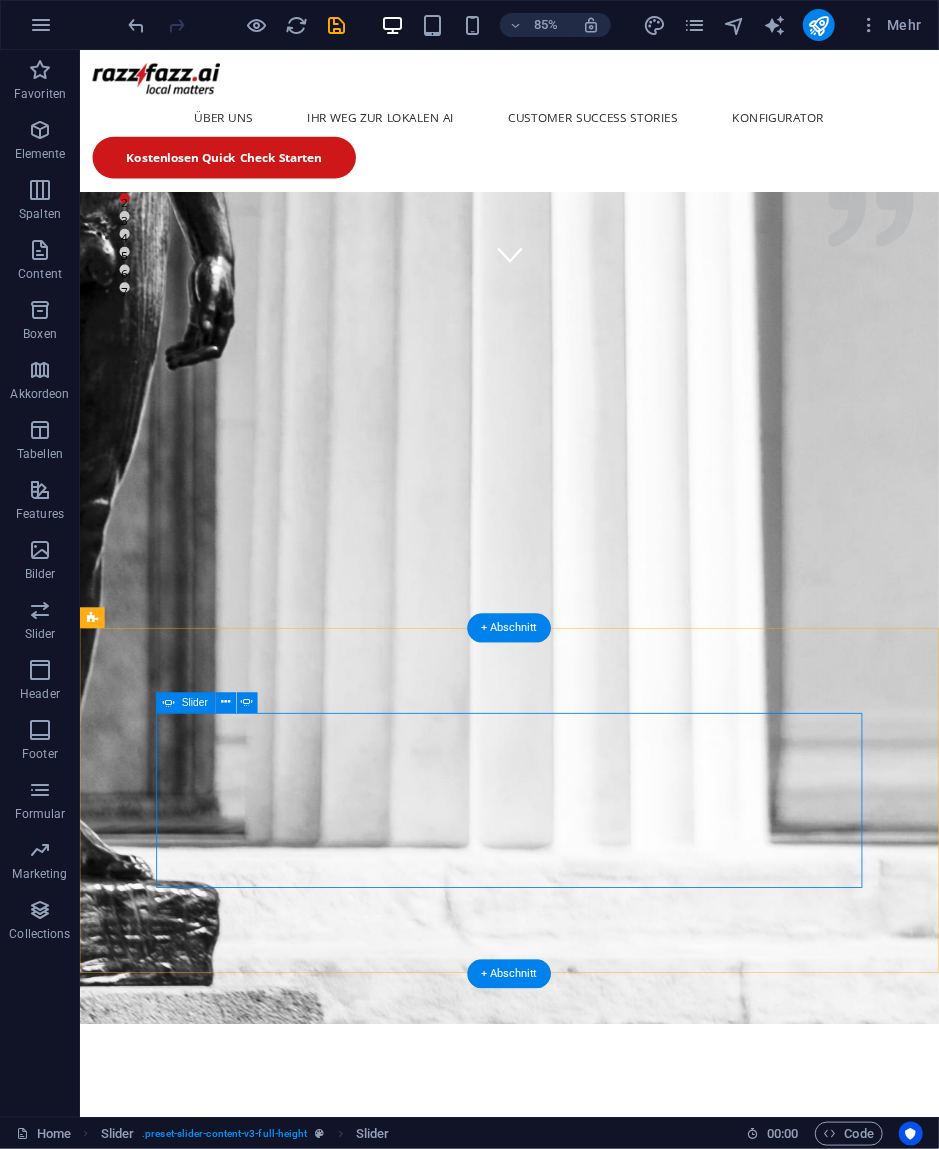 click at bounding box center [585, 3118] 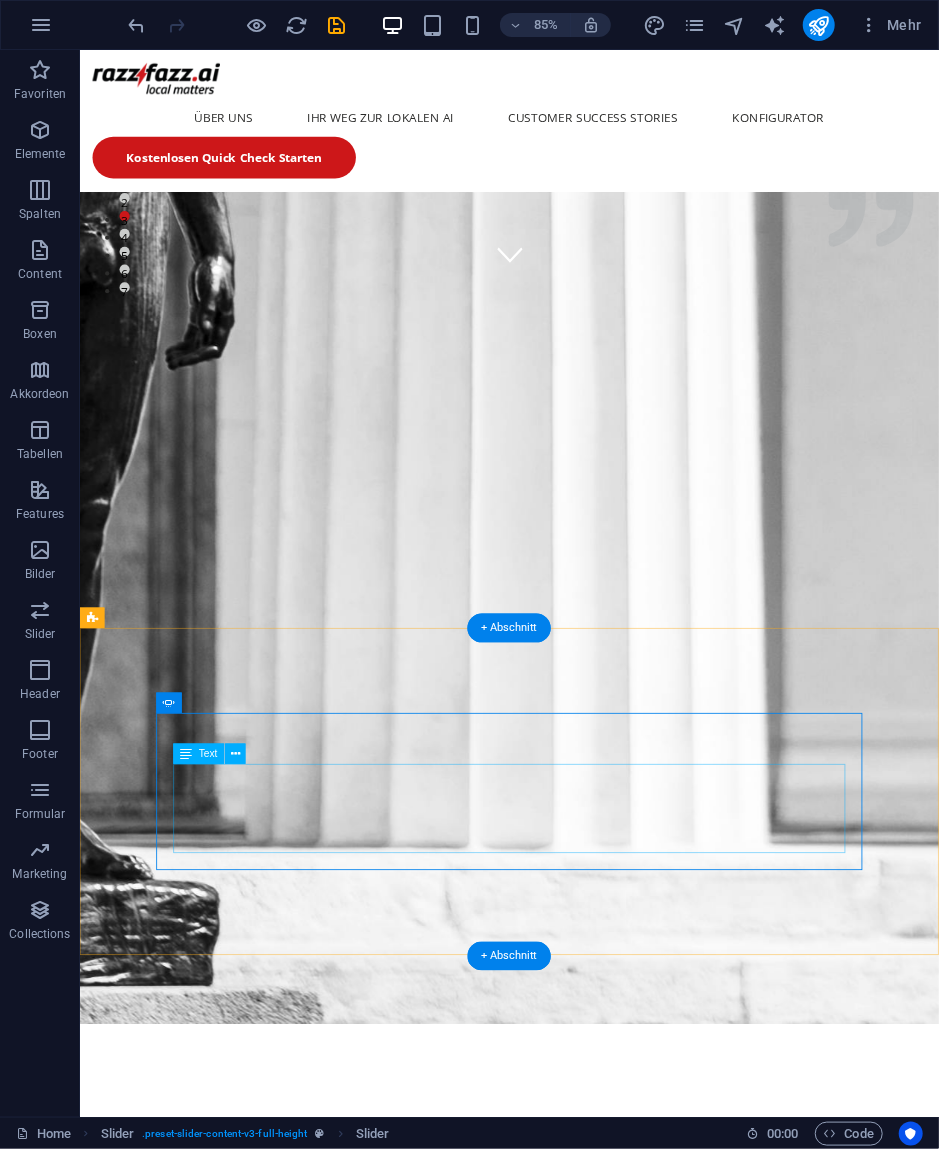 click on "Die  razzfazz.ai  Box arbeitet sehr energieeffizient und benötigt nur dann Leistung, wenn Ihre AI rechnet. Durch das zielgerichtete Einsetzen kleinerer spezialisierter AI-Modelle ist viel weniger Rechenleistung notwendig, als sie von den großen Anbietern bereitgestellt werden muss.  Lokale AI schont durch den viel effizienteren Ressourcenverbrauch die Umwelt." at bounding box center [-1951, 3848] 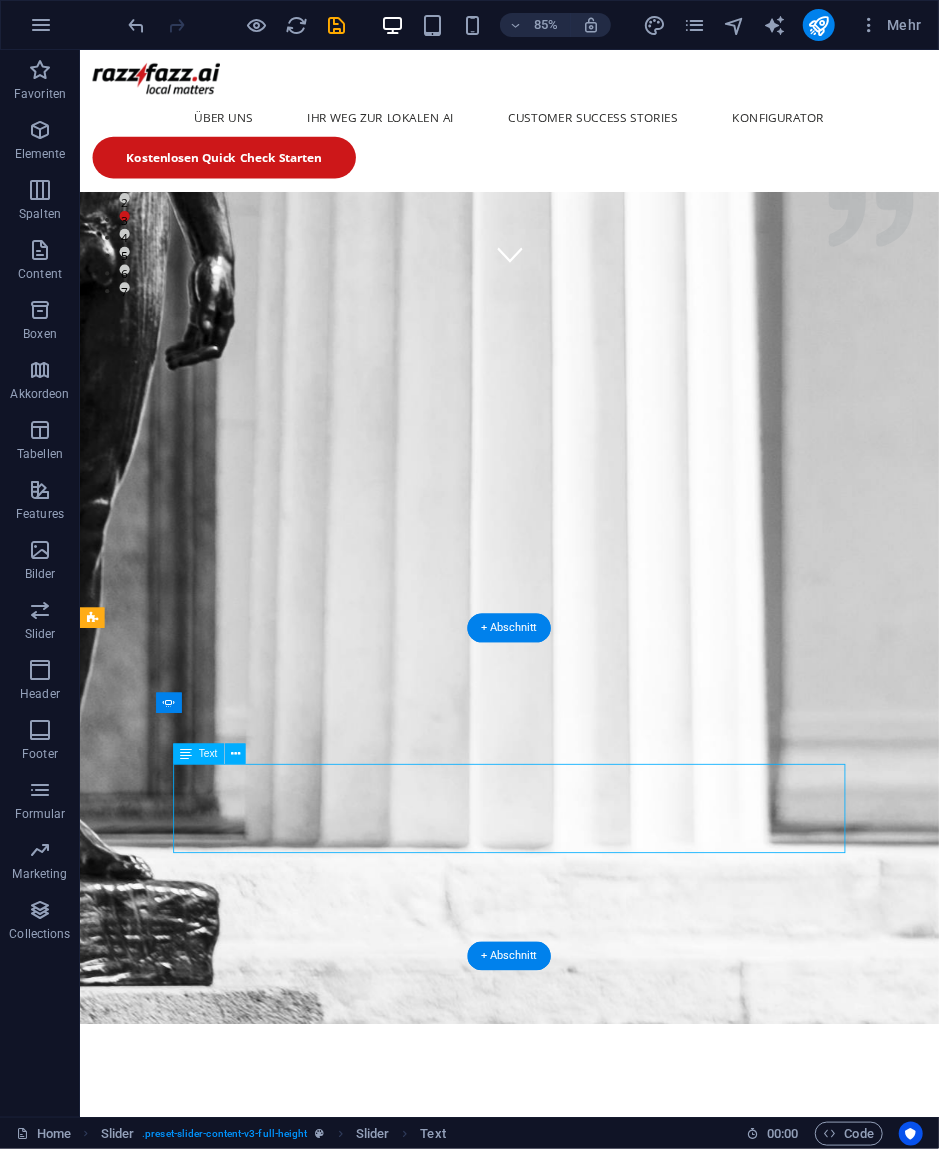 click on "Die  razzfazz.ai  Box arbeitet sehr energieeffizient und benötigt nur dann Leistung, wenn Ihre AI rechnet. Durch das zielgerichtete Einsetzen kleinerer spezialisierter AI-Modelle ist viel weniger Rechenleistung notwendig, als sie von den großen Anbietern bereitgestellt werden muss.  Lokale AI schont durch den viel effizienteren Ressourcenverbrauch die Umwelt." at bounding box center (-1951, 3848) 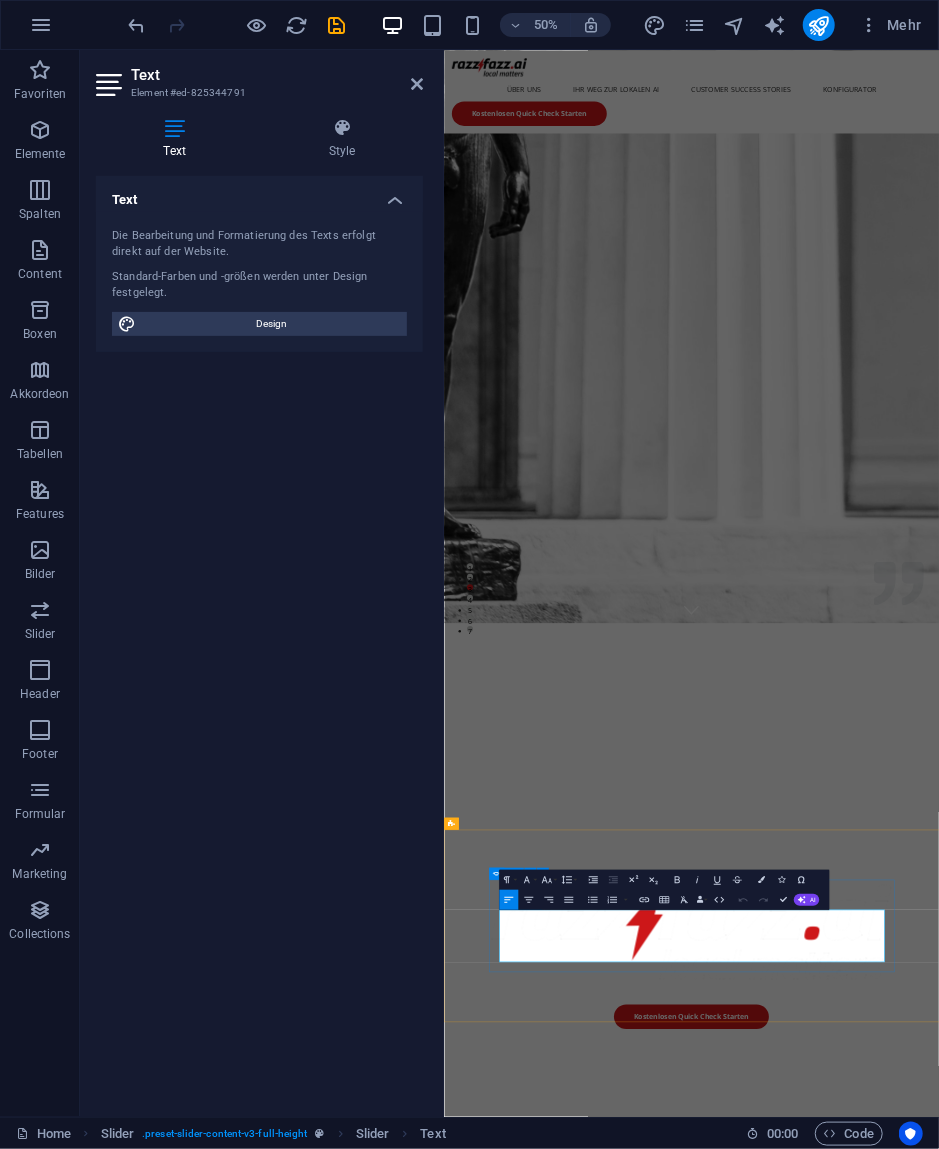 click on "Lokale AI schont durch den viel effizienteren Ressourcenverbrauch die Umwelt." at bounding box center [-1631, 3890] 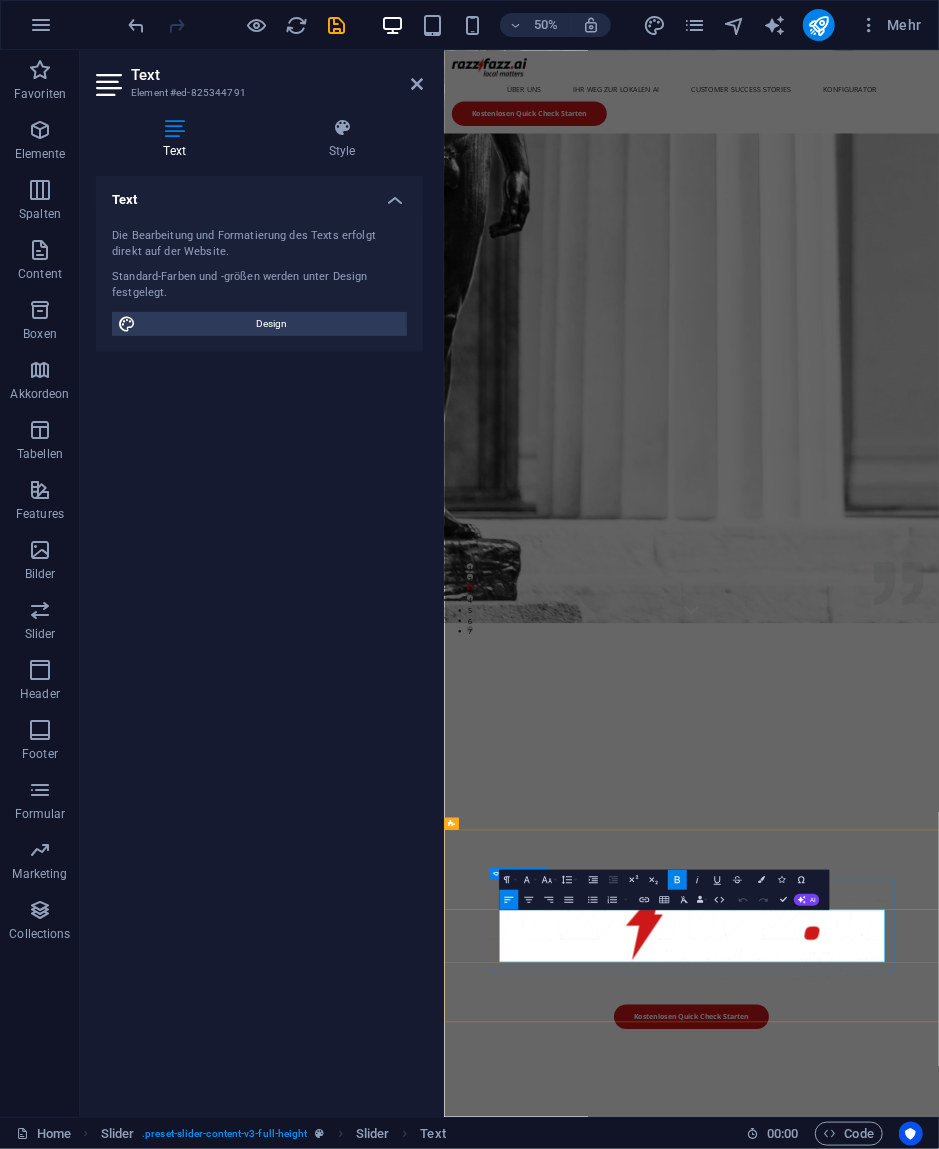 click on "Lokale AI schont durch den viel effizienteren Ressourcenverbrauch die Umwelt." at bounding box center [-1631, 3890] 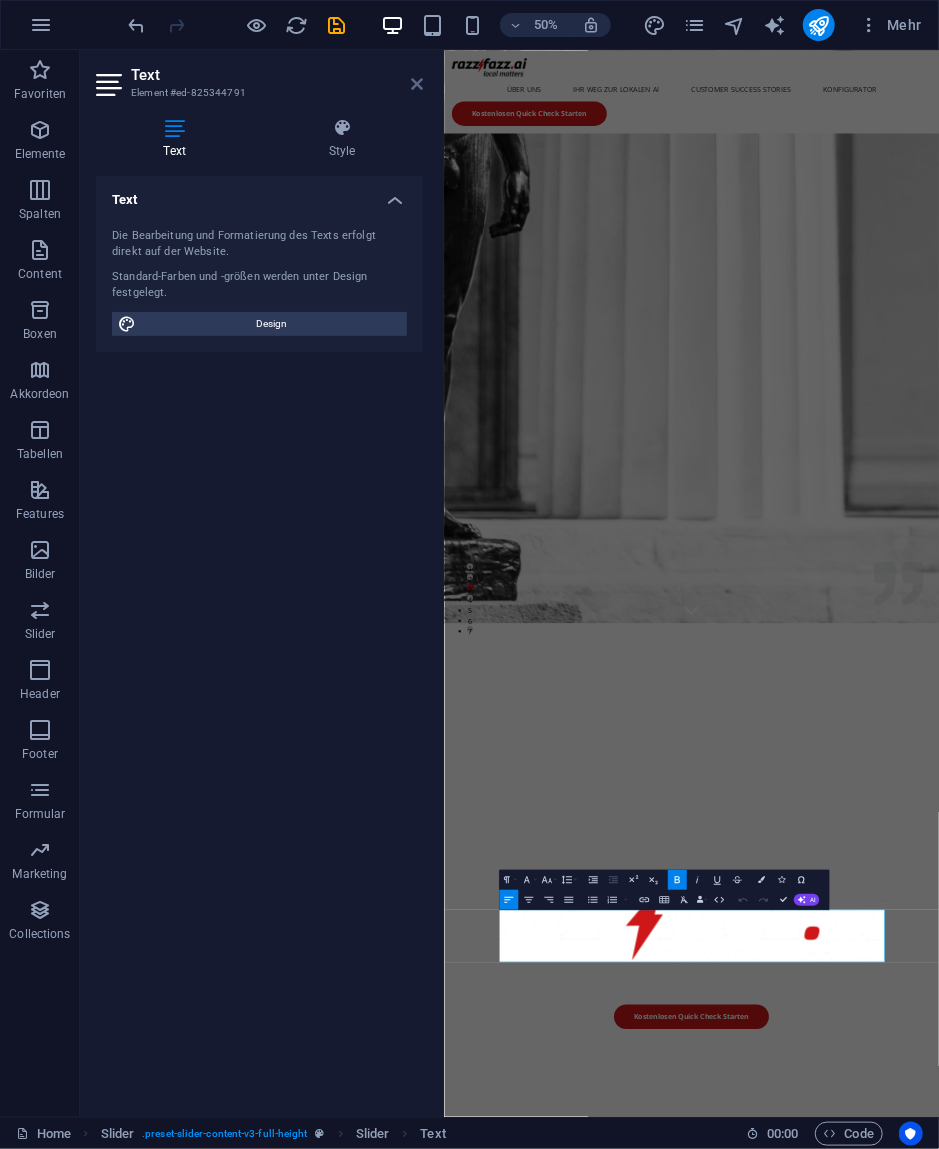click at bounding box center [417, 84] 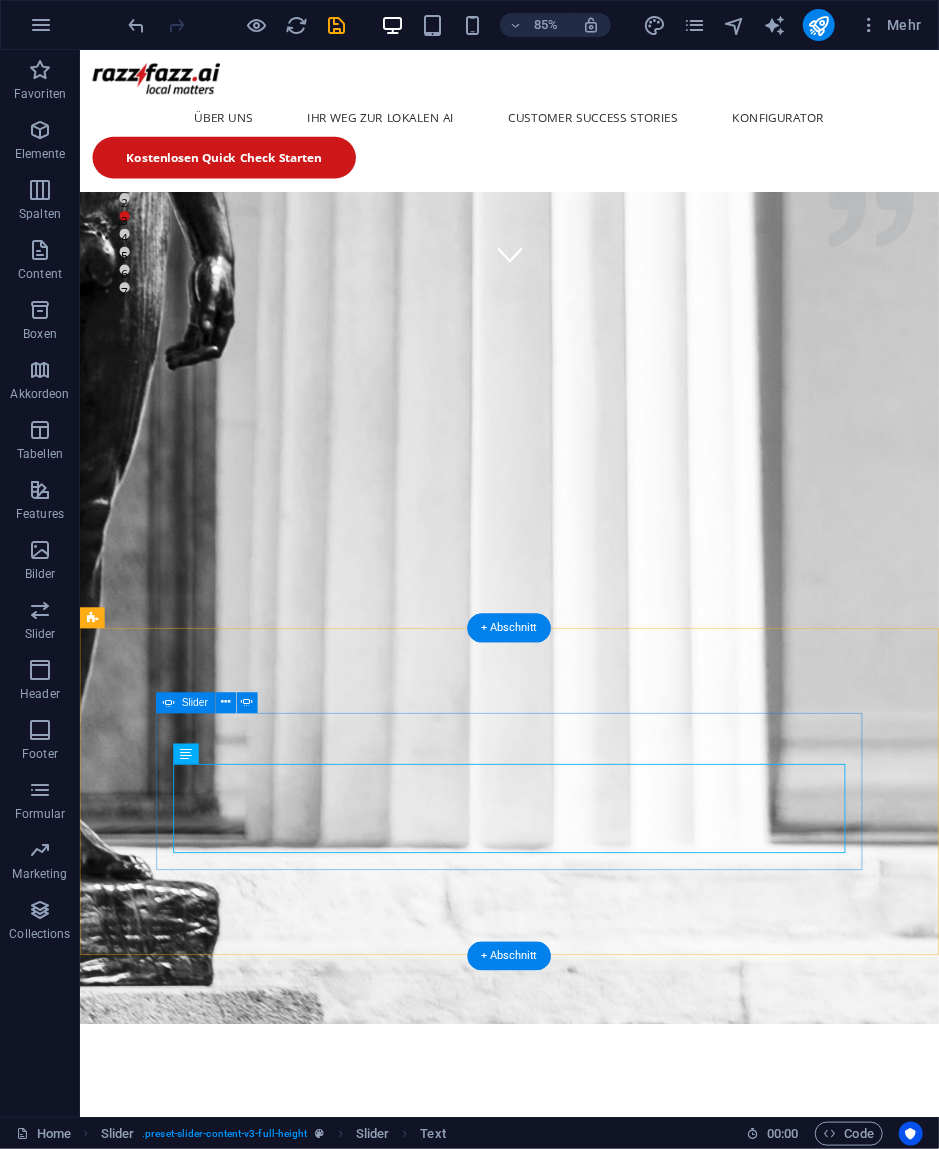 click at bounding box center (585, 3097) 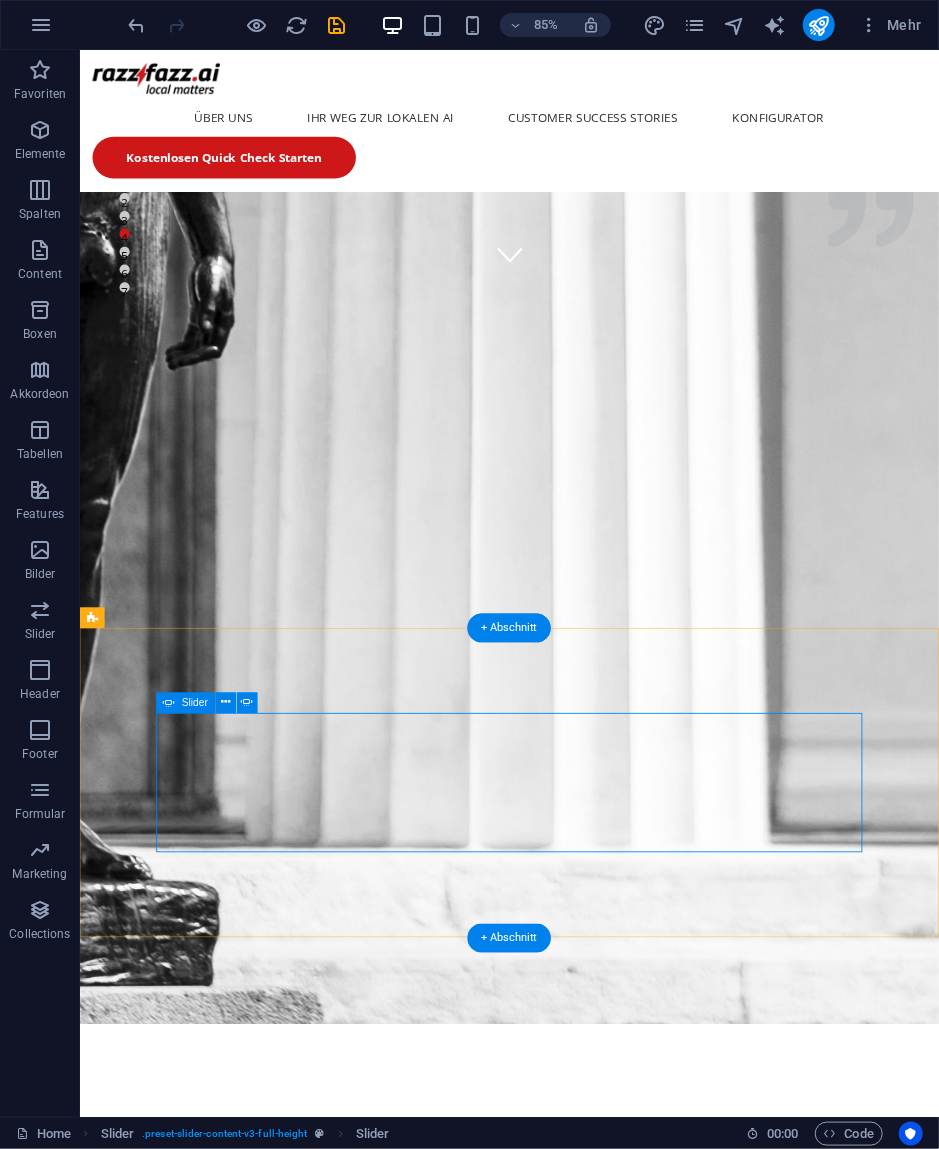 click at bounding box center [585, 3076] 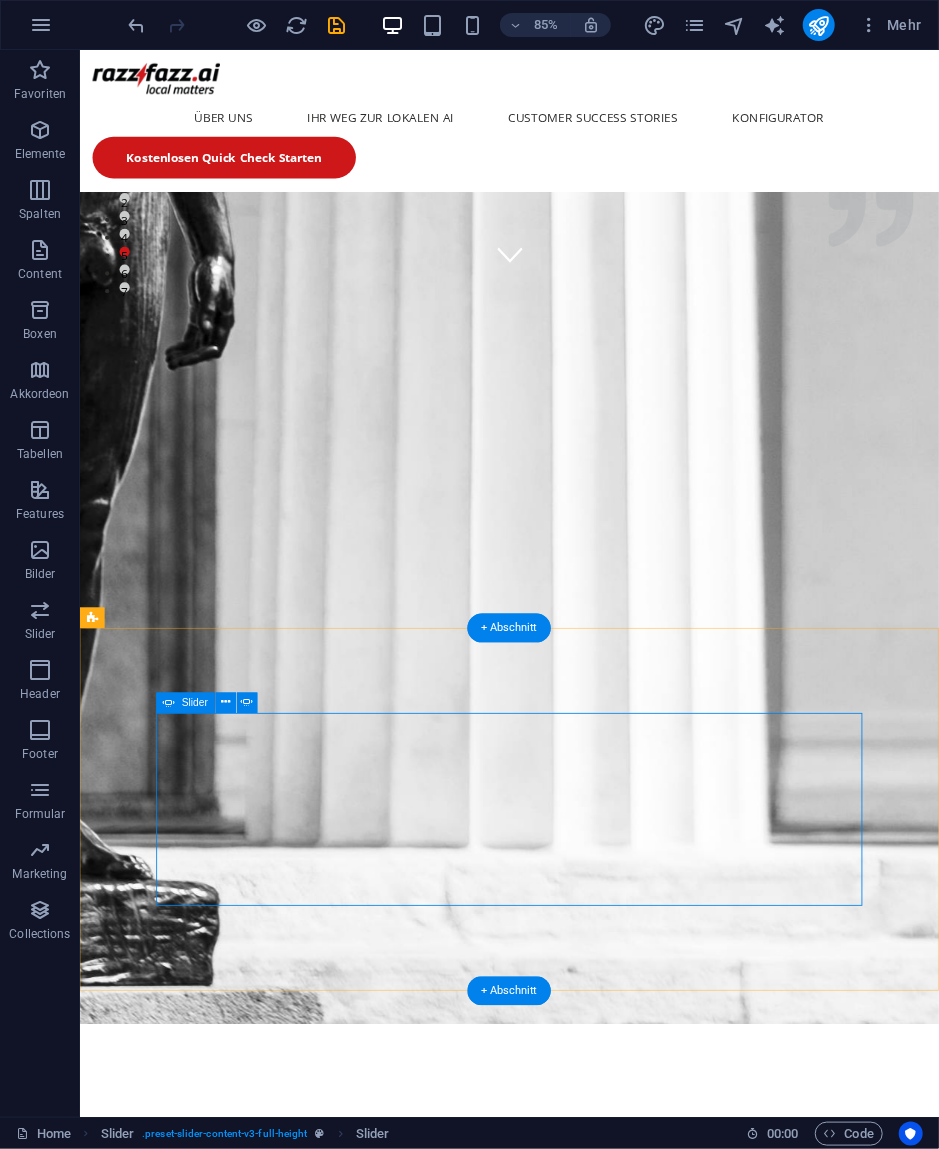 click at bounding box center [585, 3139] 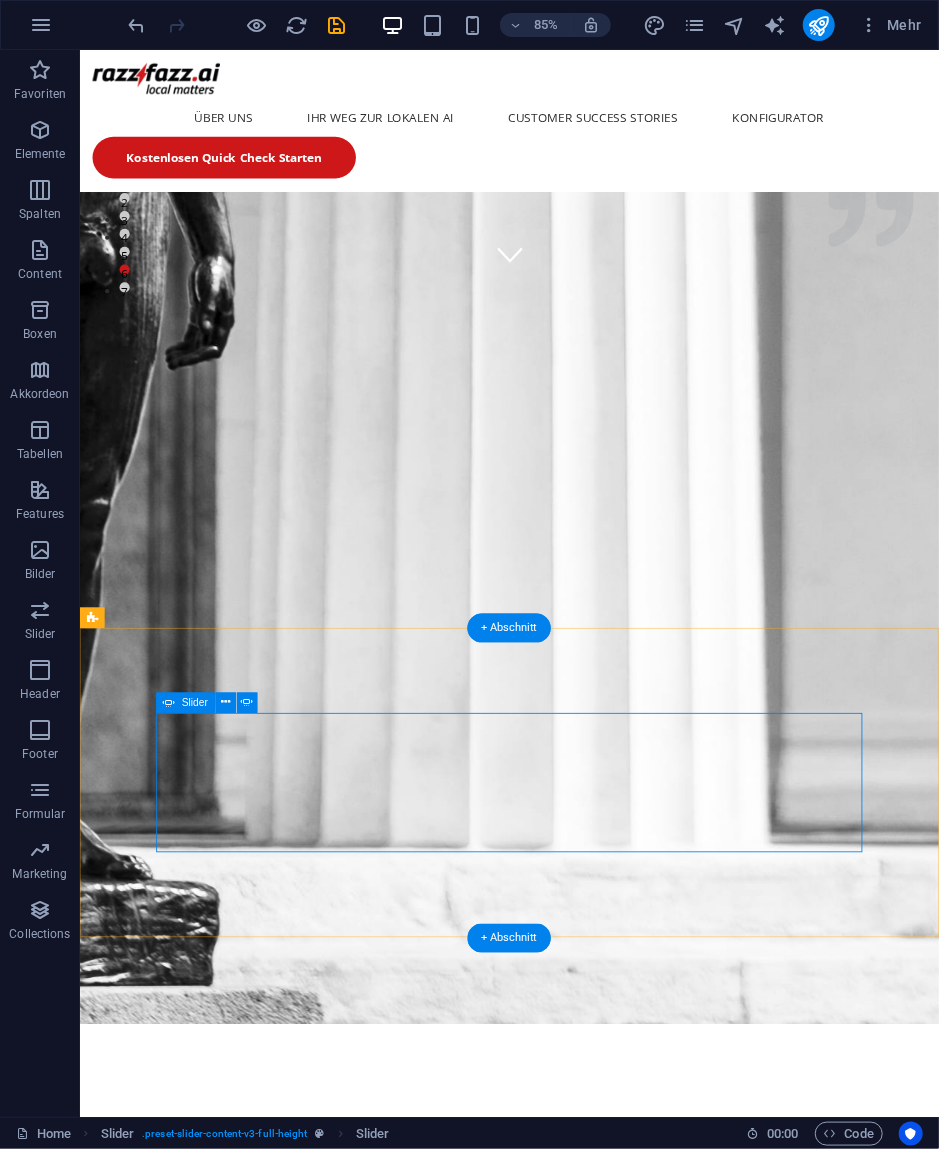 click at bounding box center (585, 2890) 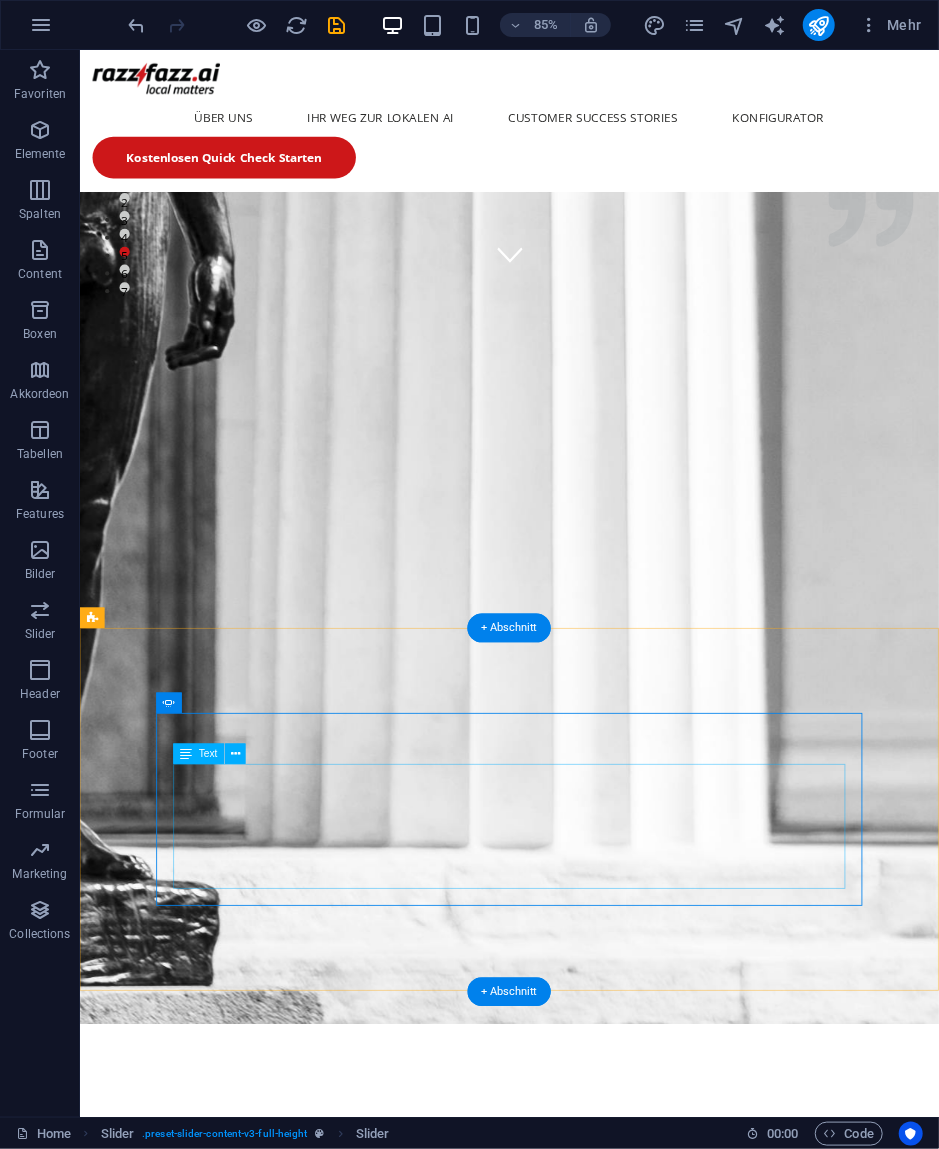 click on "Sie wollen ganz traditionell Video-Files konvertieren, oder Sprache in Test umwandeln? Die intelligente Zusammenfassung der täglichen Webrecherche der aktuellen Branchennews soll als PDF aufbereitet werden? Sie wollen Bilder erzeugen? Mittels der vorinstallierten Platform n8n können Sie für all das nicht nur AI sondern auch bewährte standardisierte Tools lokal einsetzen und so jeglichen nur erdenklichen Workflow lokal auf der  razzfazz.ai  Box automatisieren" at bounding box center (-3613, 4242) 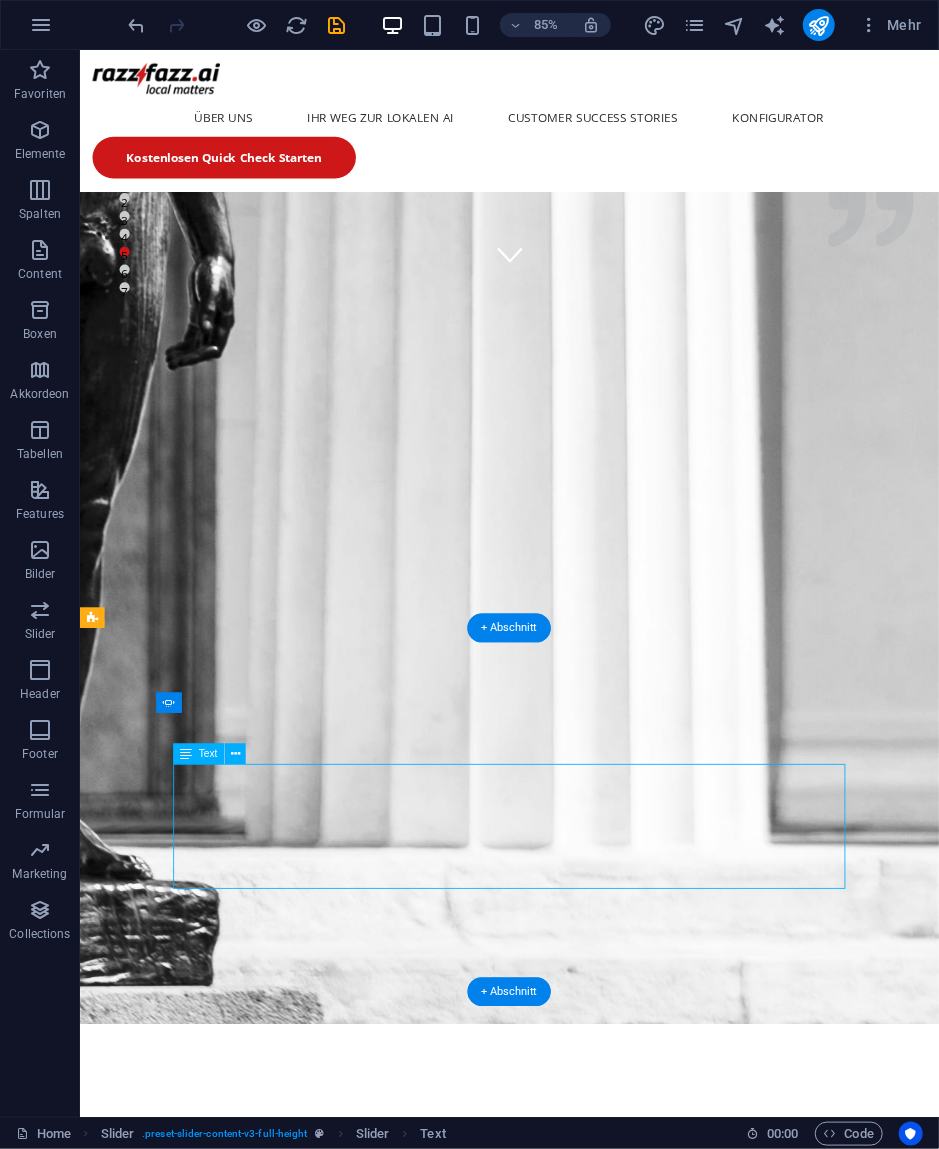 click on "Sie wollen ganz traditionell Video-Files konvertieren, oder Sprache in Test umwandeln? Die intelligente Zusammenfassung der täglichen Webrecherche der aktuellen Branchennews soll als PDF aufbereitet werden? Sie wollen Bilder erzeugen? Mittels der vorinstallierten Platform n8n können Sie für all das nicht nur AI sondern auch bewährte standardisierte Tools lokal einsetzen und so jeglichen nur erdenklichen Workflow lokal auf der  razzfazz.ai  Box automatisieren" at bounding box center (-3613, 4242) 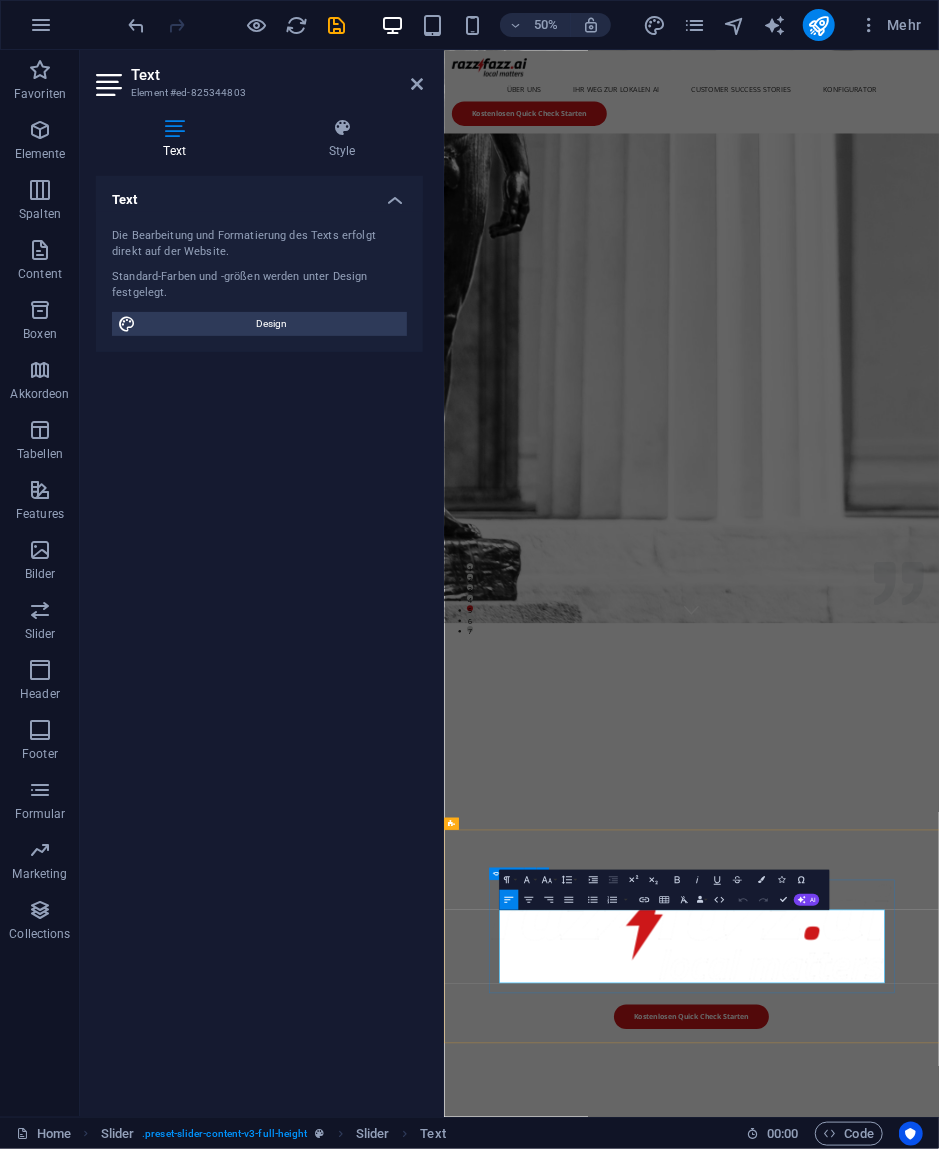 drag, startPoint x: 711, startPoint y: 1906, endPoint x: 545, endPoint y: 1863, distance: 171.47887 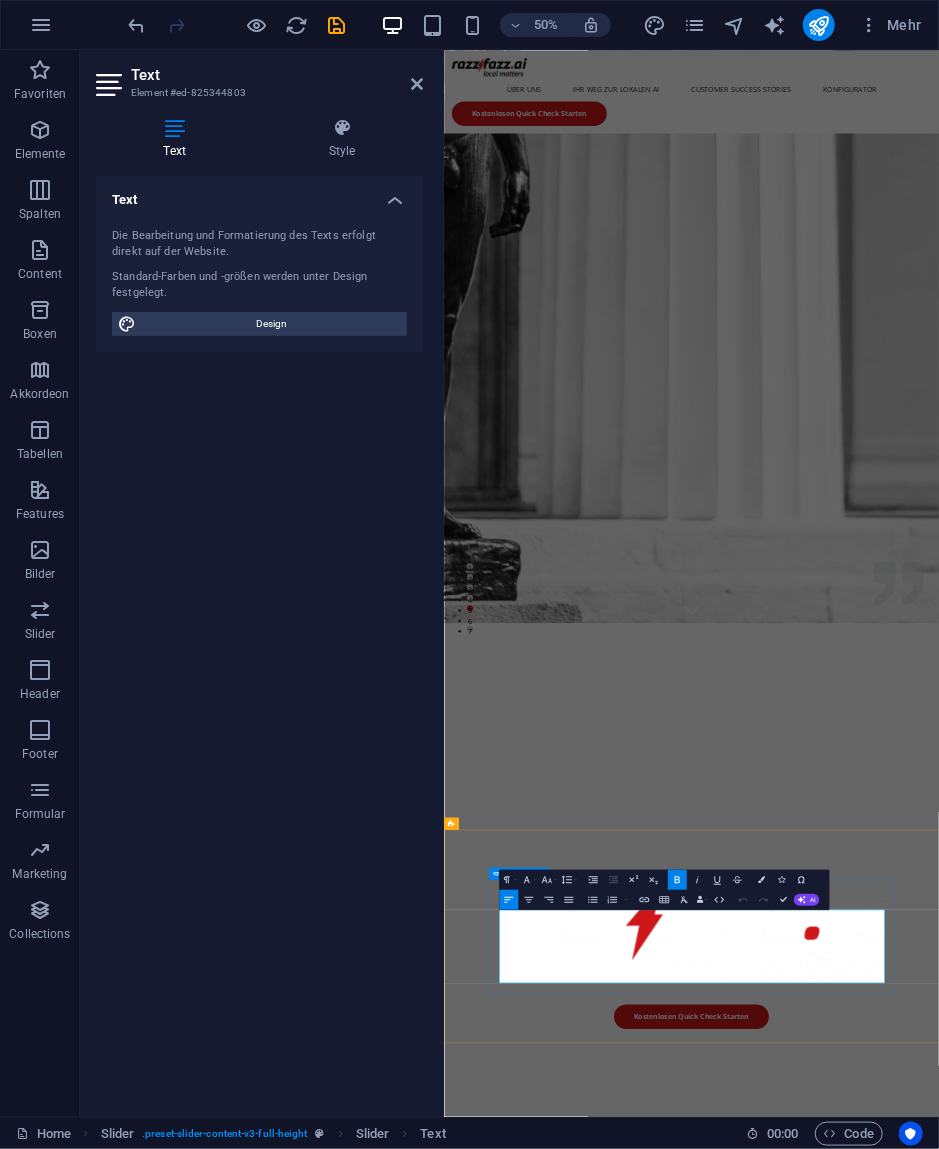 copy on "Mittels der vorinstallierten Platform n8n können Sie für all das nicht nur AI sondern auch bewährte standardisierte Tools lokal einsetzen und so jeglichen nur erdenklichen Workflow lokal auf der  razzfazz.ai  Box automatisieren" 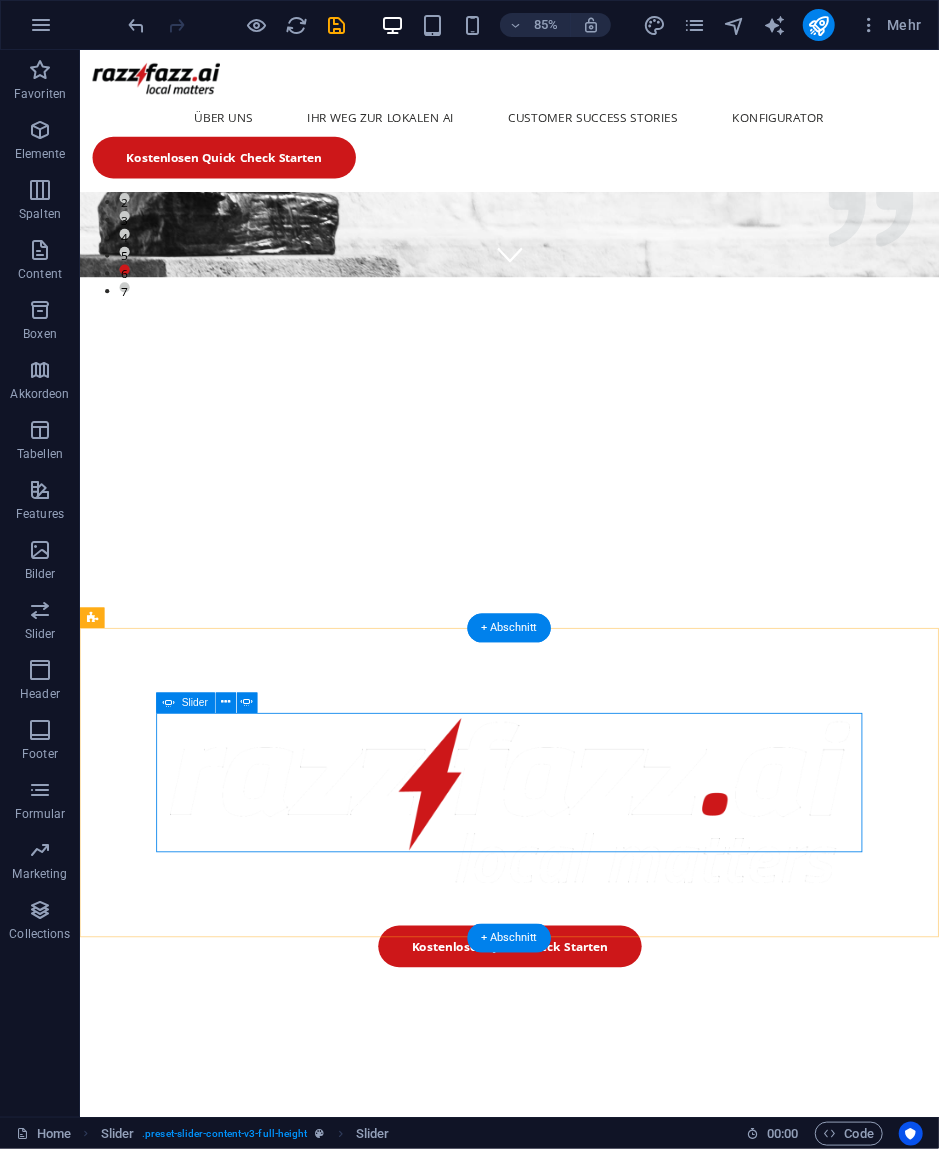 click at bounding box center (585, 2011) 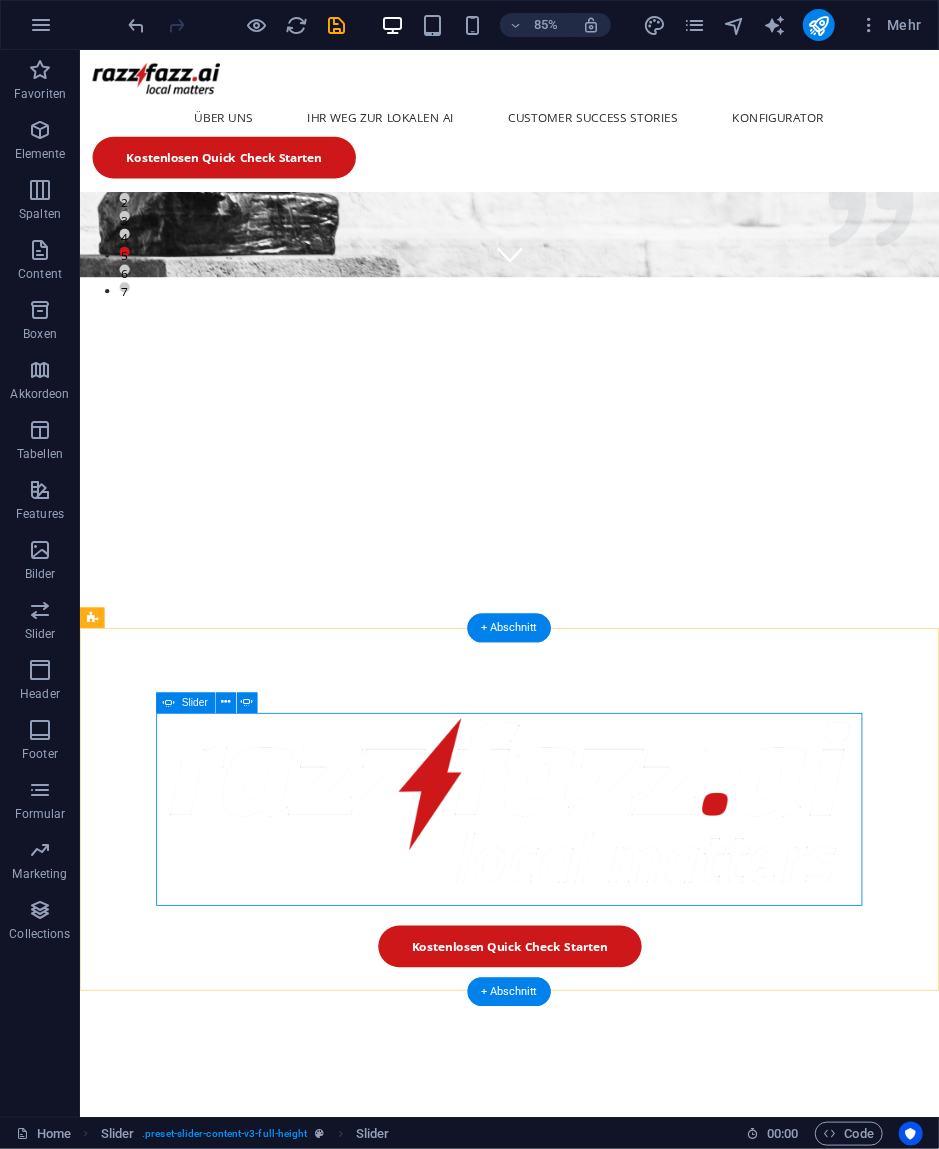 click at bounding box center [585, 2011] 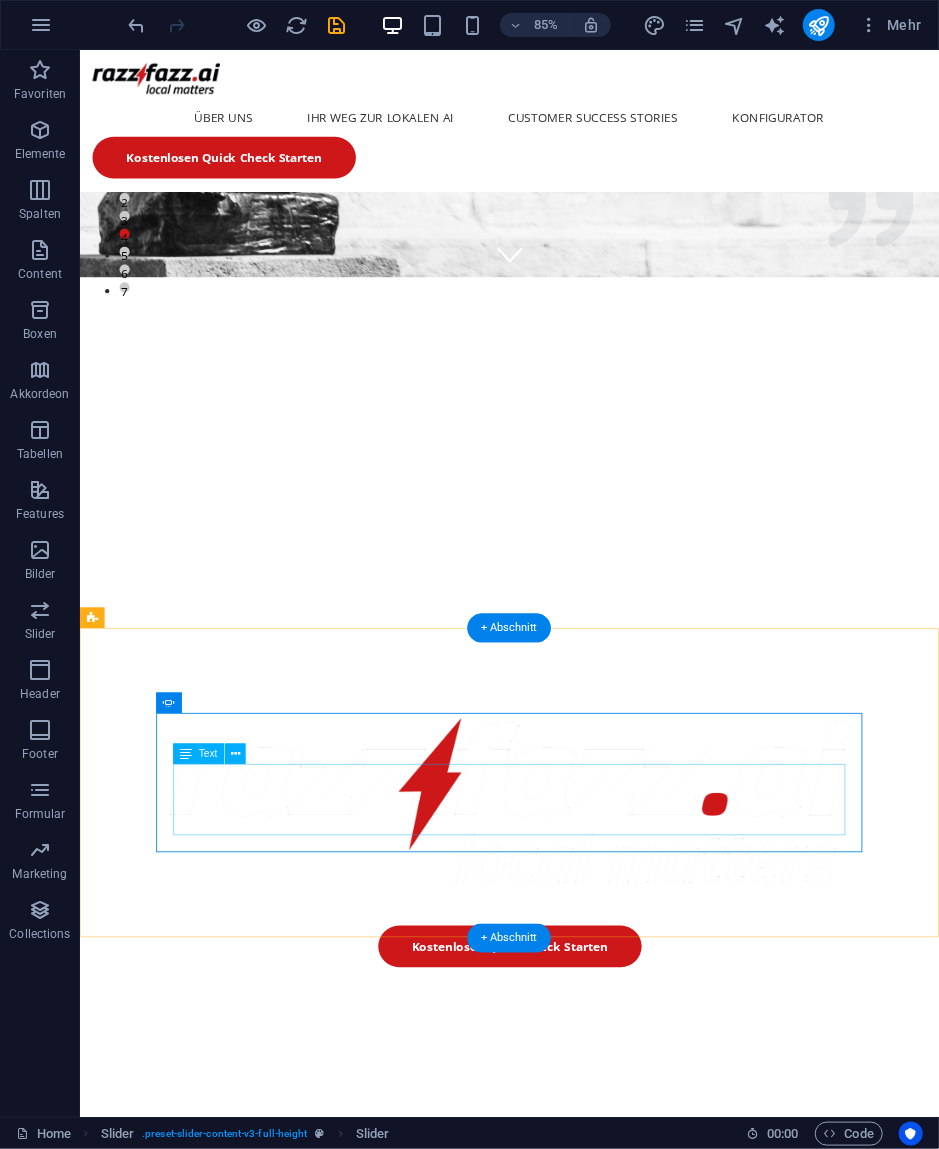 click on "Je nach Einsatzzweck servisiert die  razzfazz.ai  Box die Anfragen von 2-20 Benutzern. Sie brauchen mehr AI-Unterstützung? Einfach eine zweite  razzfazz.ai  Box dazu stellen und Sie skalieren die Leistung linear nach oben" at bounding box center [-2782, 3156] 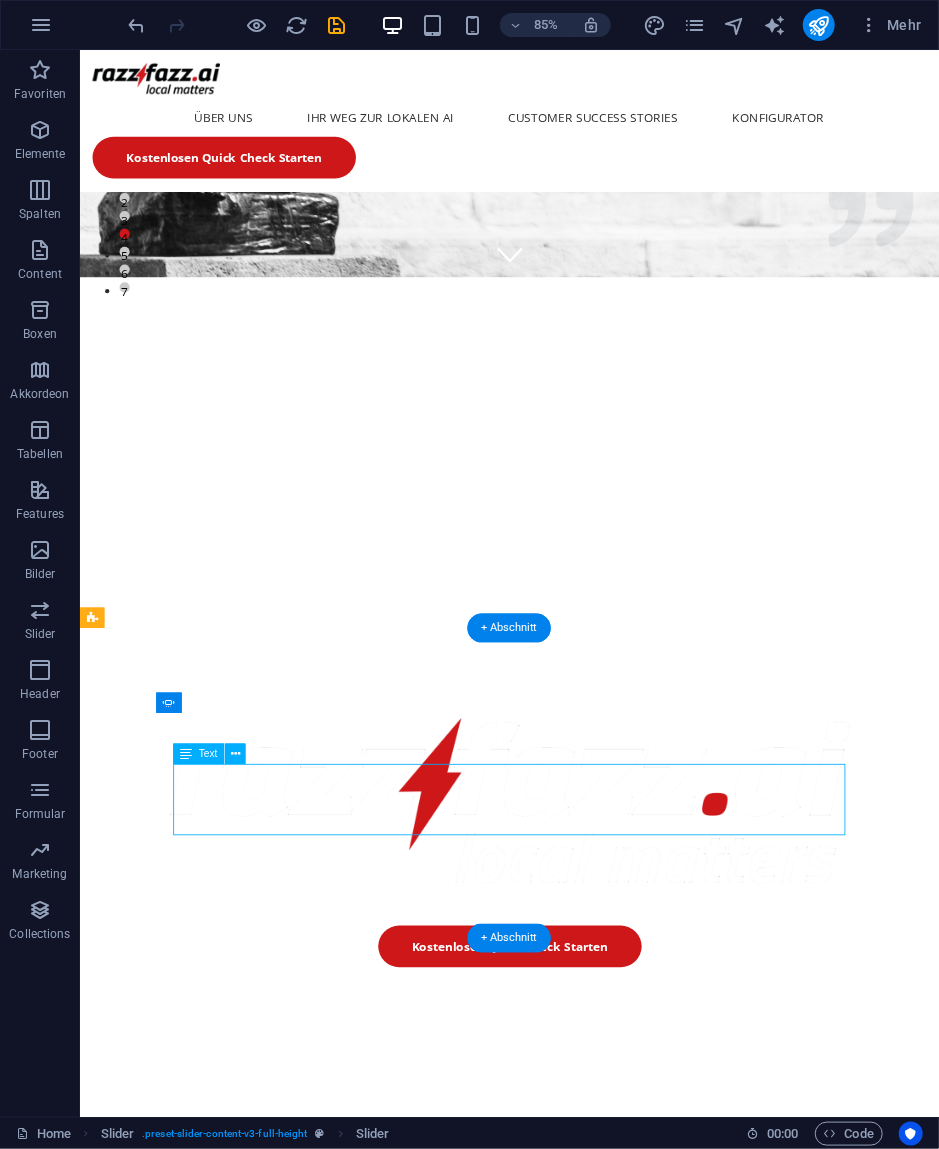 click on "Je nach Einsatzzweck servisiert die  razzfazz.ai  Box die Anfragen von 2-20 Benutzern. Sie brauchen mehr AI-Unterstützung? Einfach eine zweite  razzfazz.ai  Box dazu stellen und Sie skalieren die Leistung linear nach oben" at bounding box center (-2782, 3156) 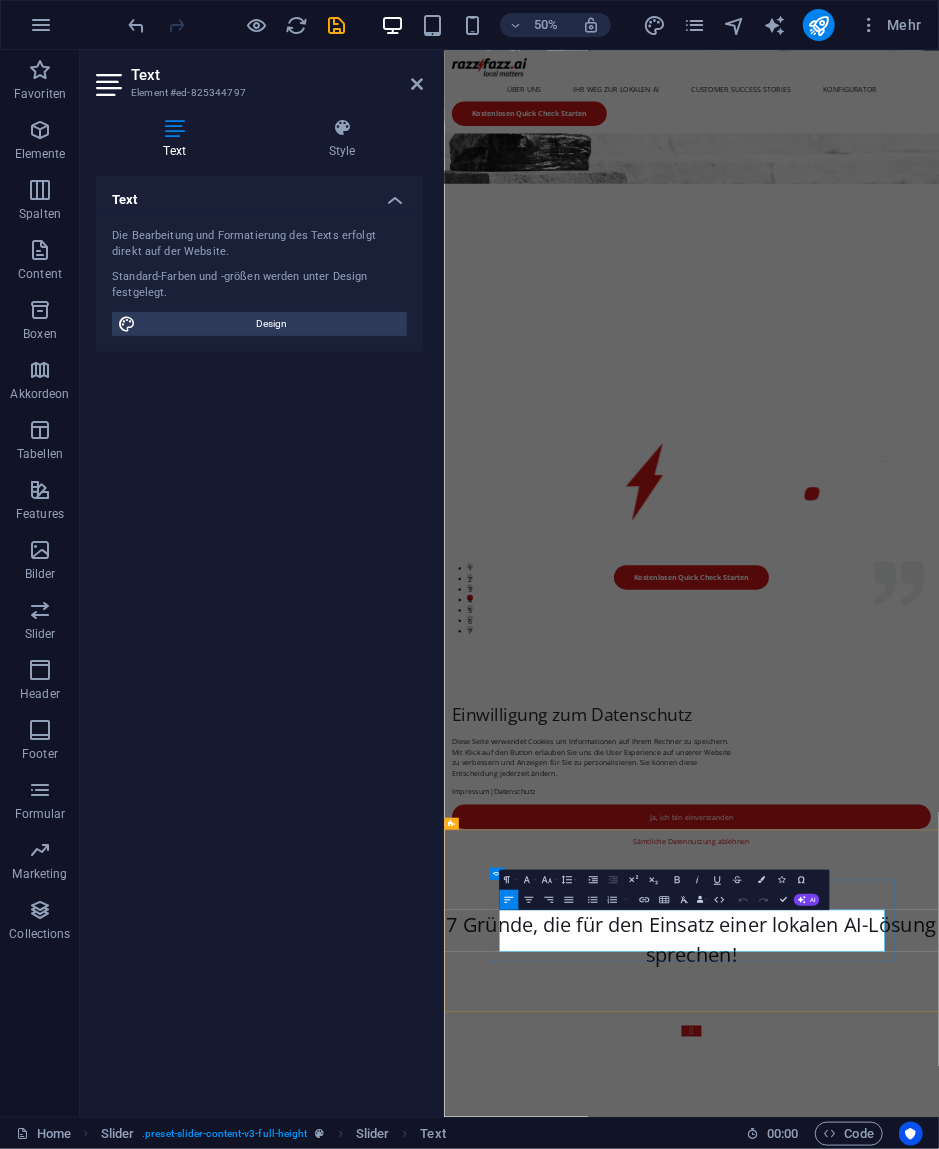 click on "razzfazz.ai" at bounding box center (-2550, 3187) 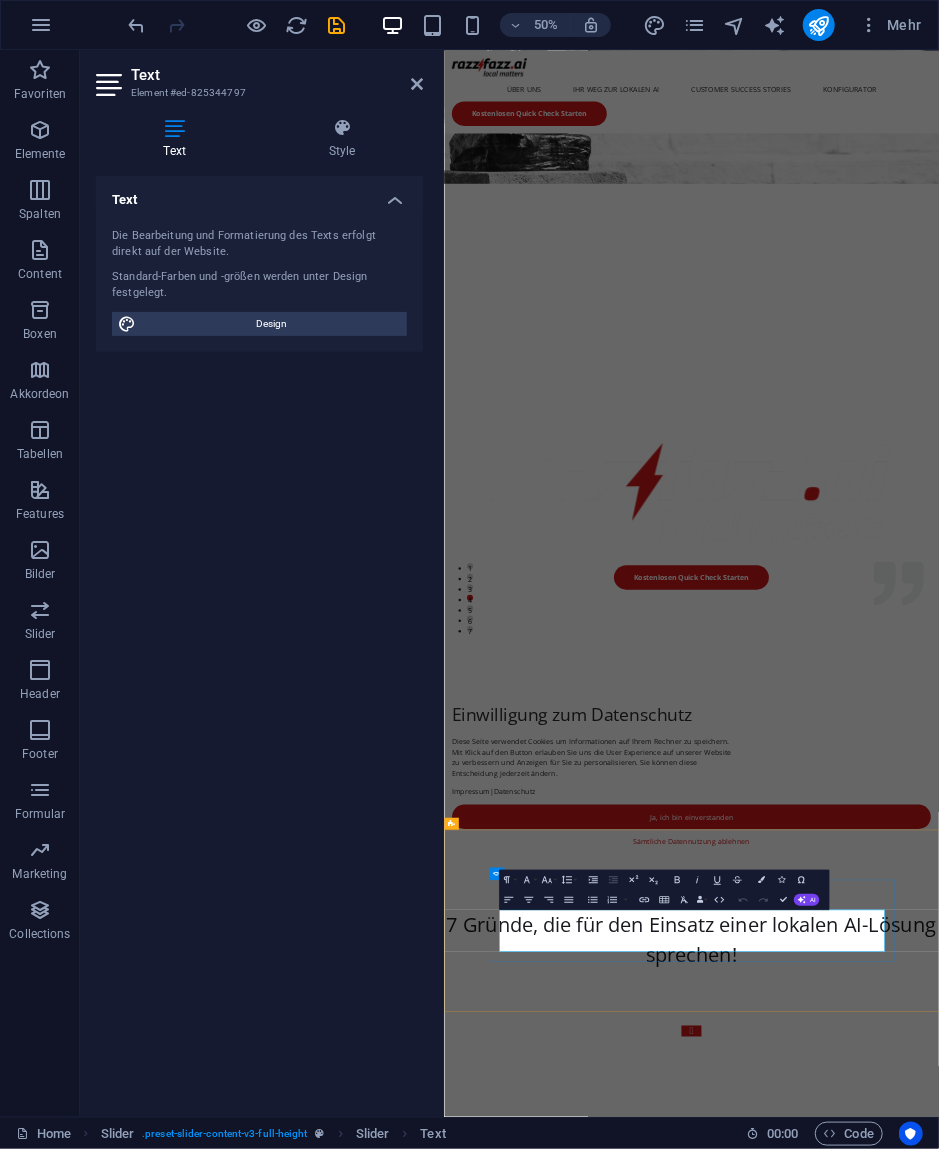 click on "razzfazz.ai" at bounding box center [-2550, 3187] 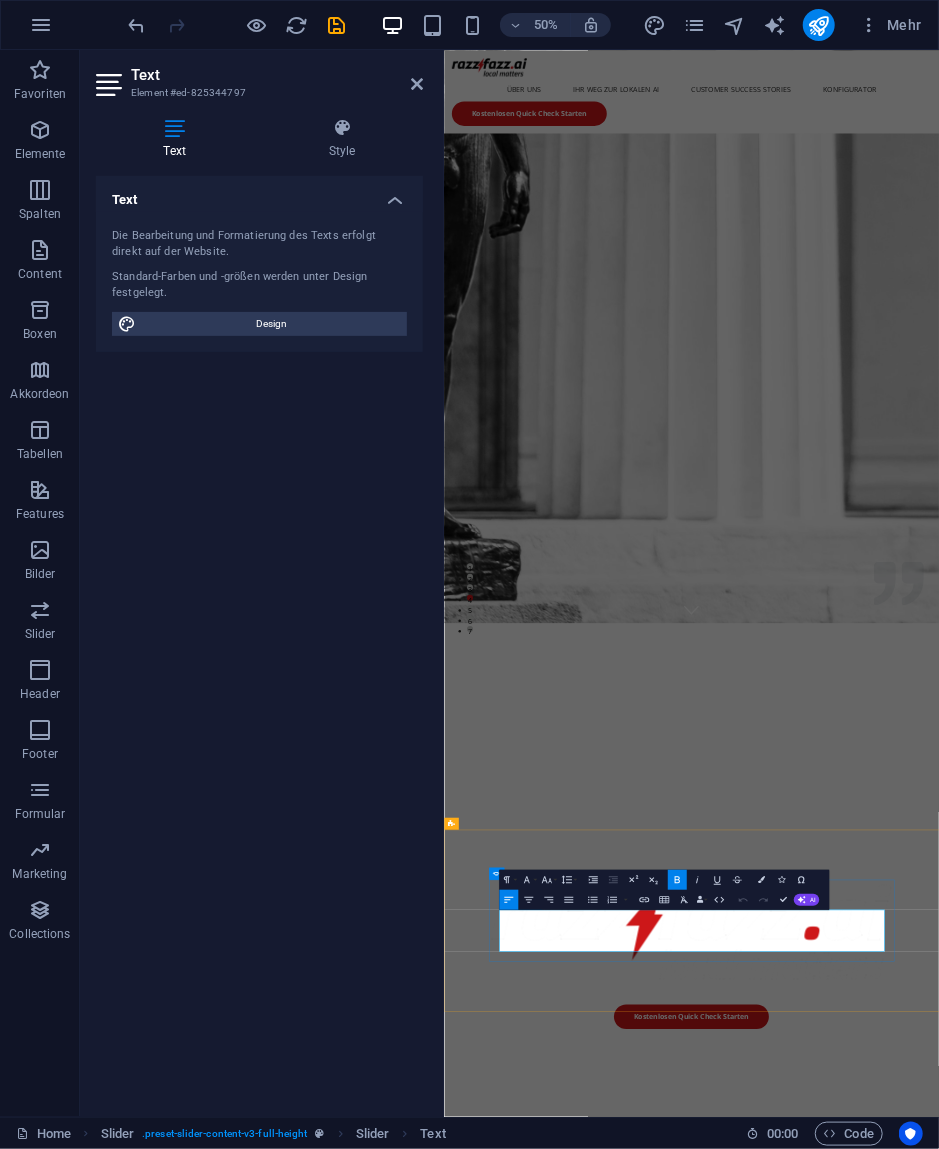 copy on "Einfach eine zweite  razzfazz.ai  Box dazu stellen und Sie skalieren die Leistung linear nach oben" 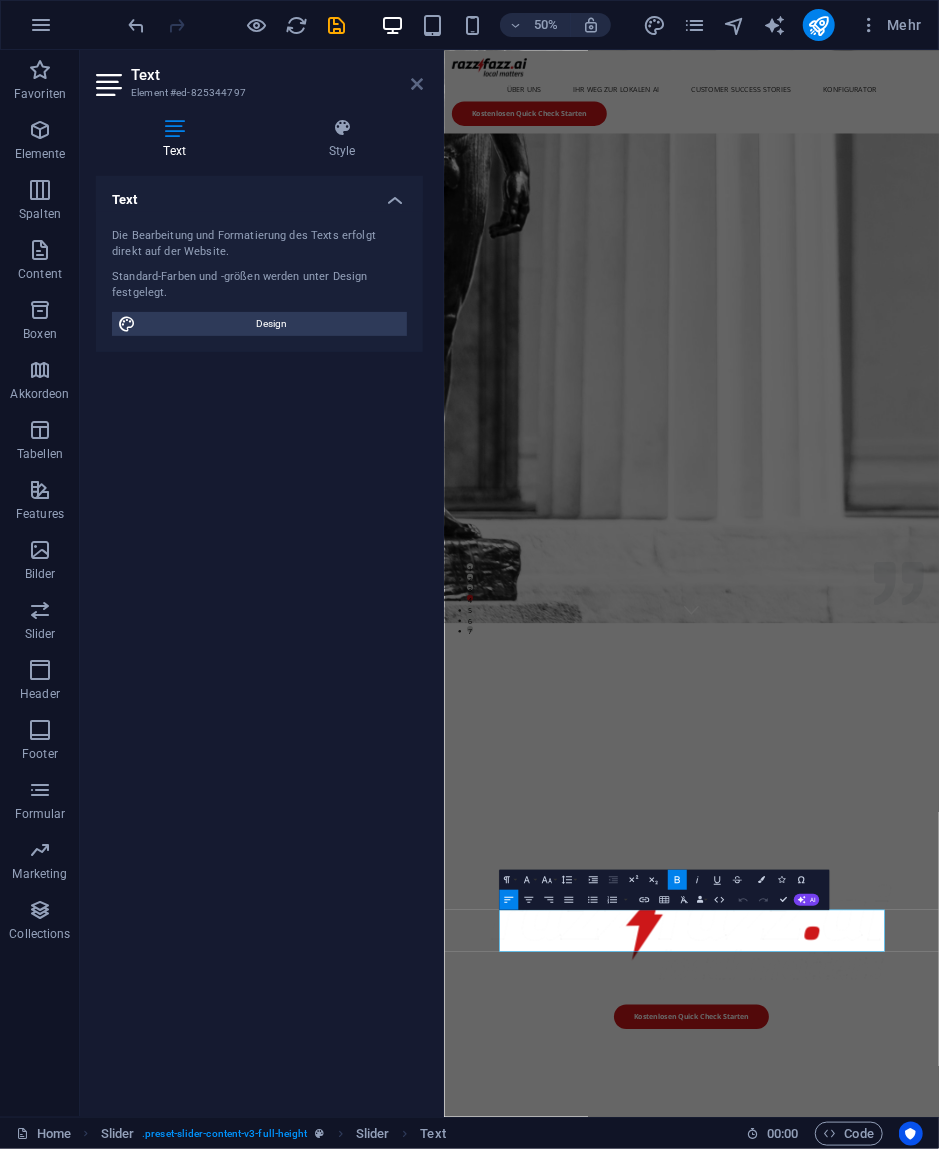click at bounding box center [417, 84] 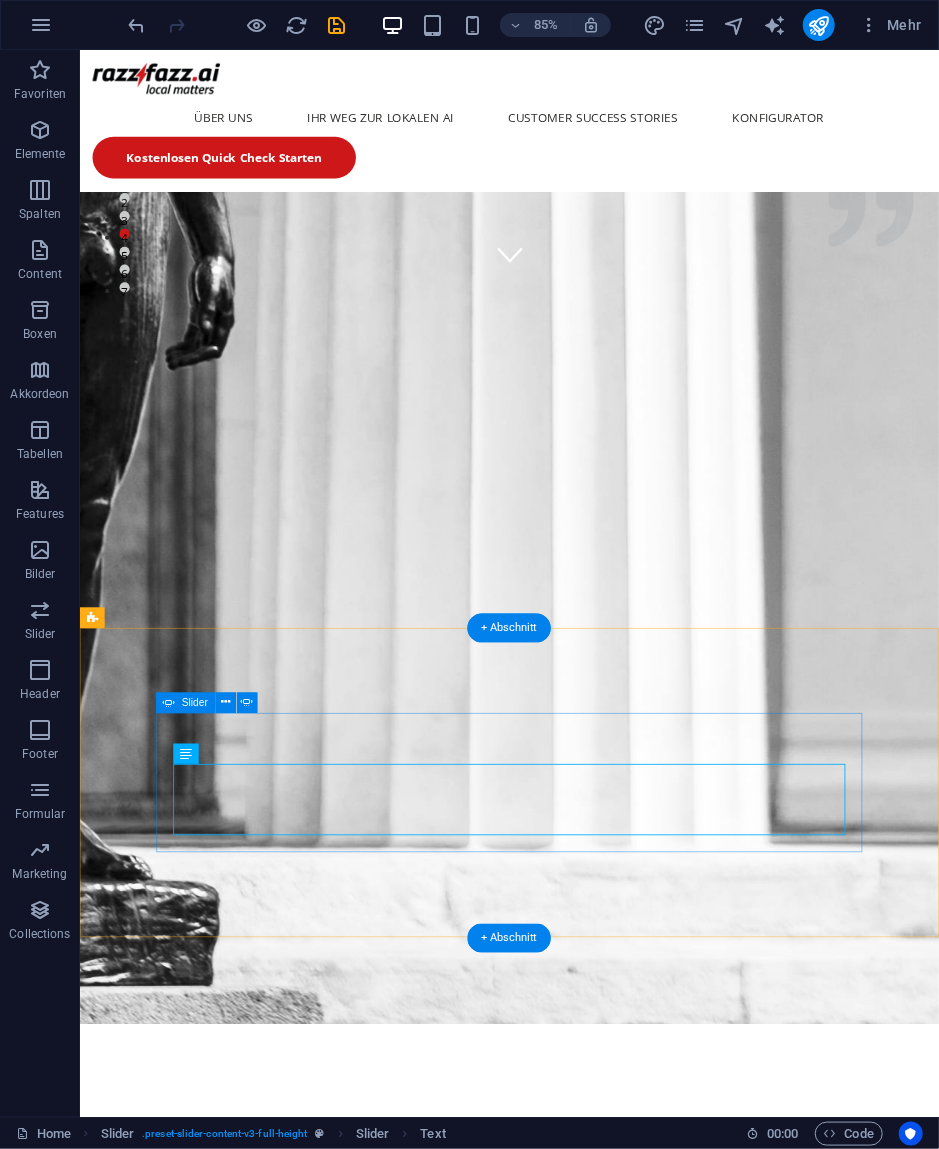 click at bounding box center (585, 2890) 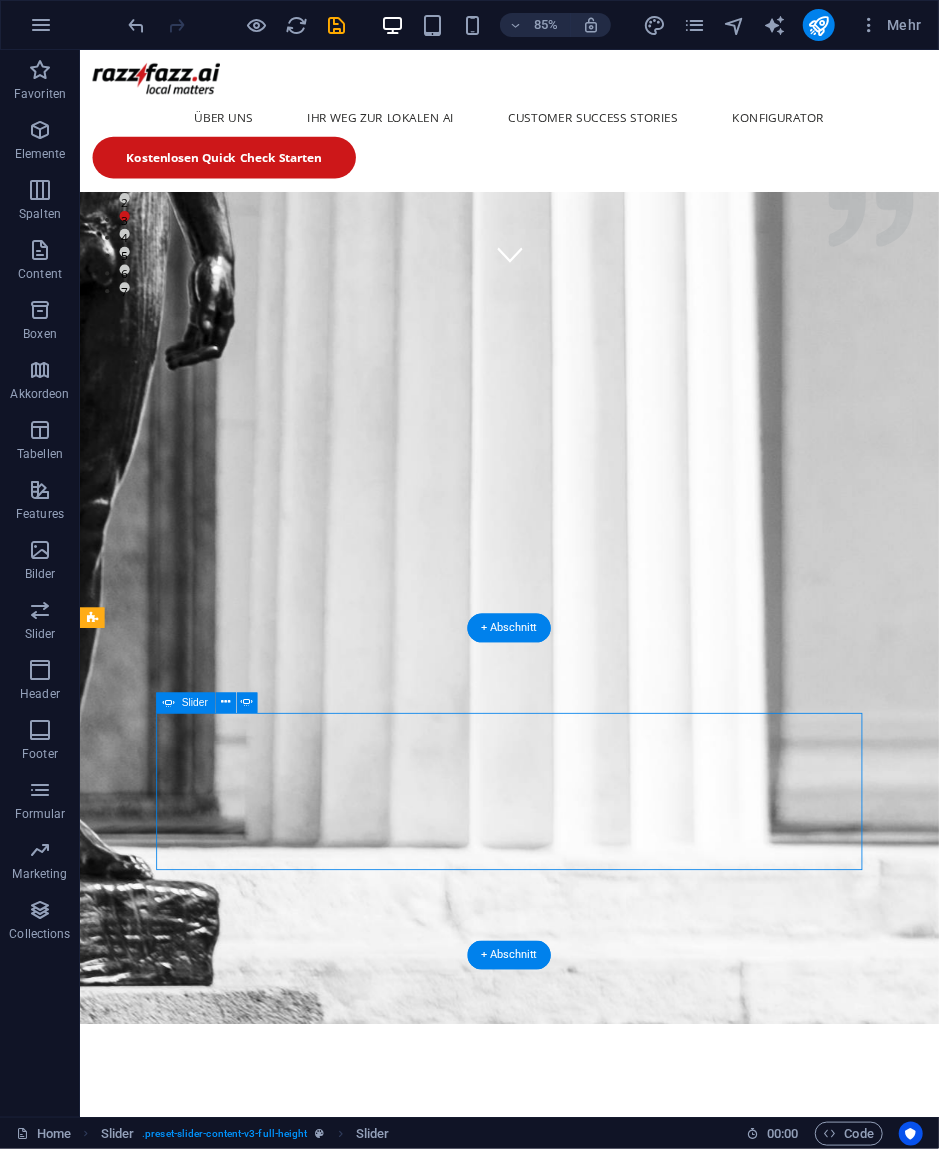 click at bounding box center [585, 2890] 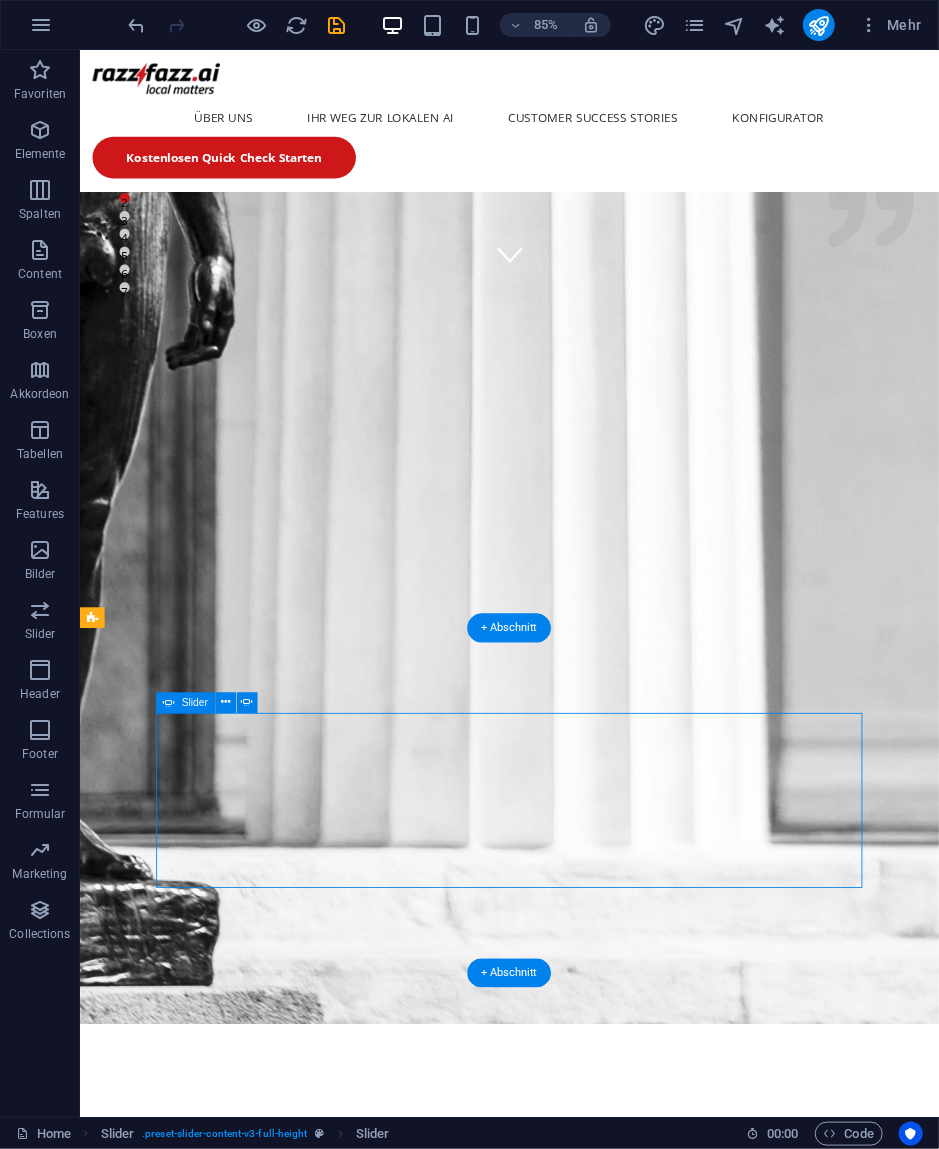 click at bounding box center [585, 2890] 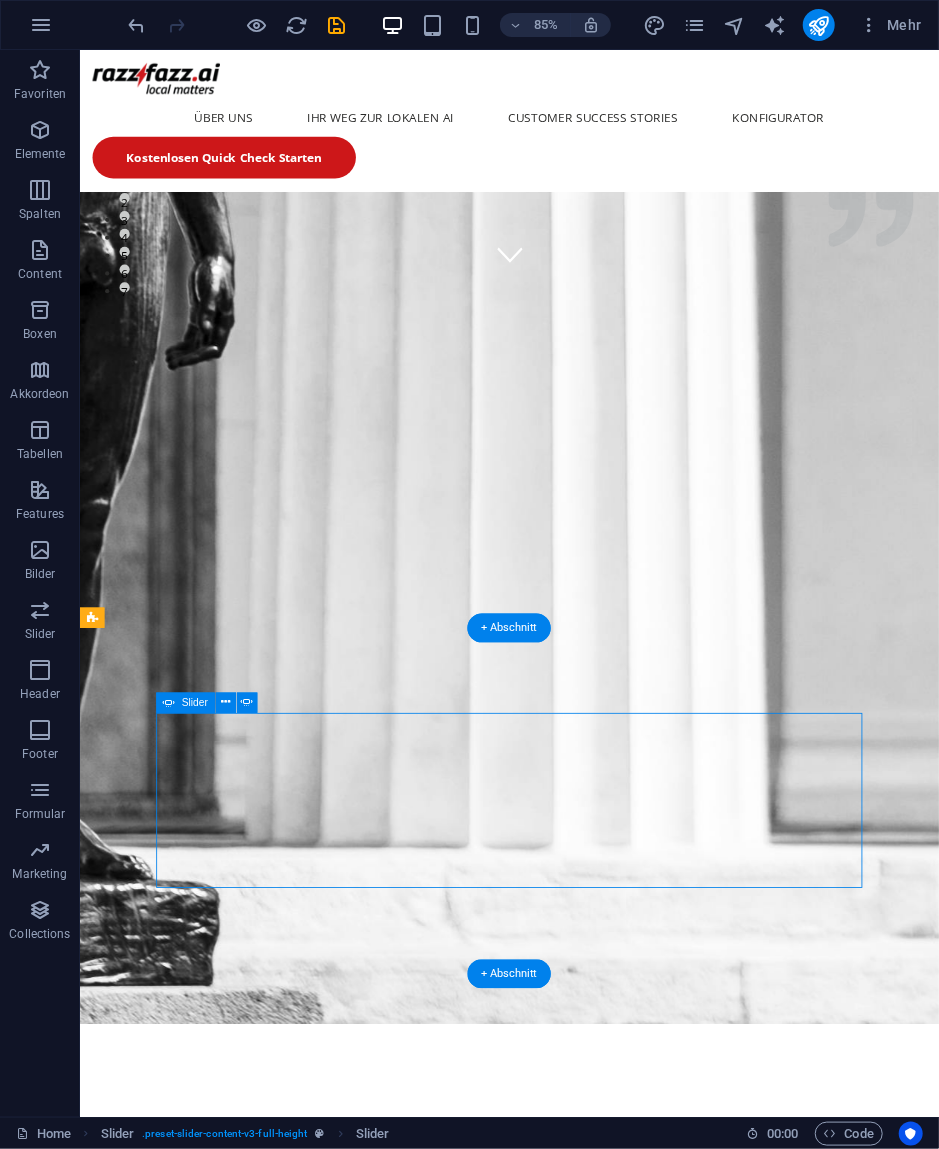 click at bounding box center [585, 2890] 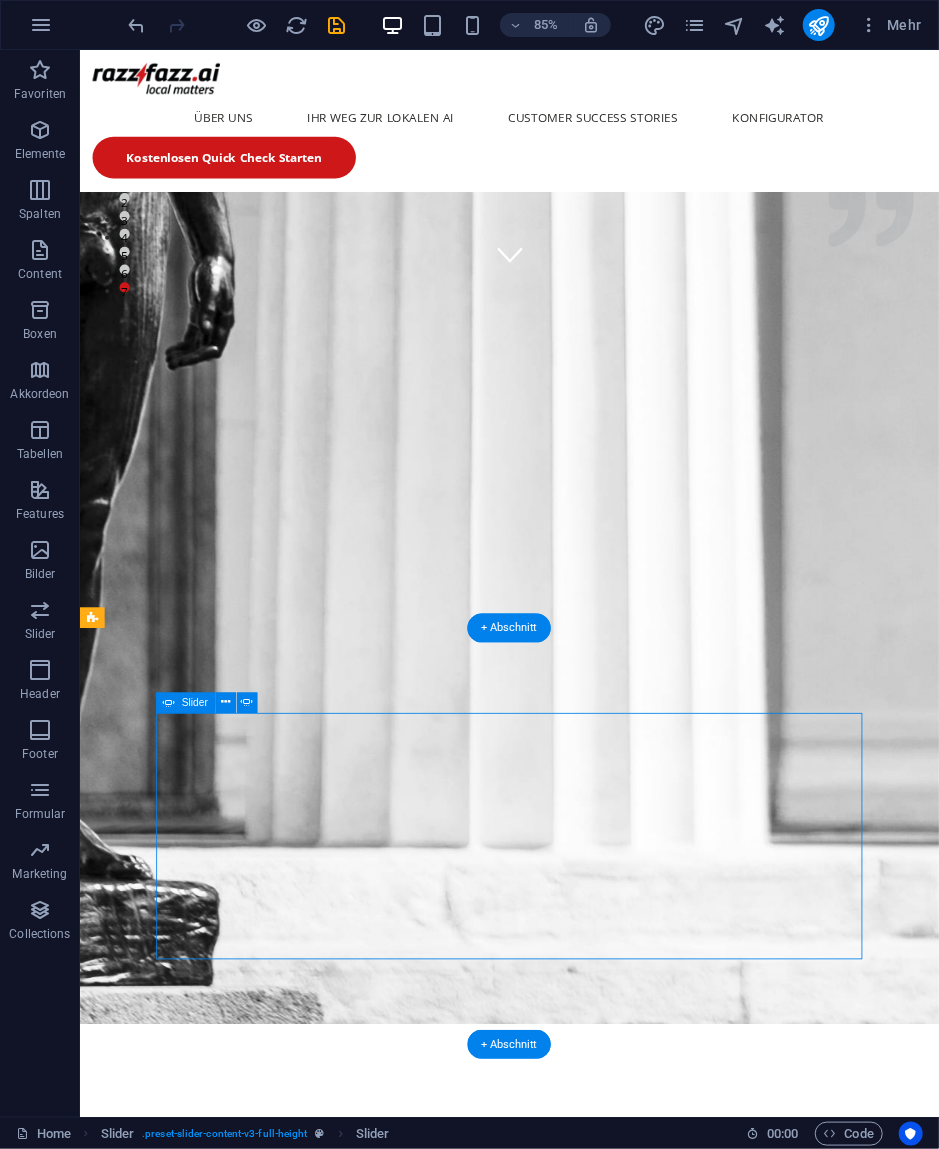 click at bounding box center [585, 2890] 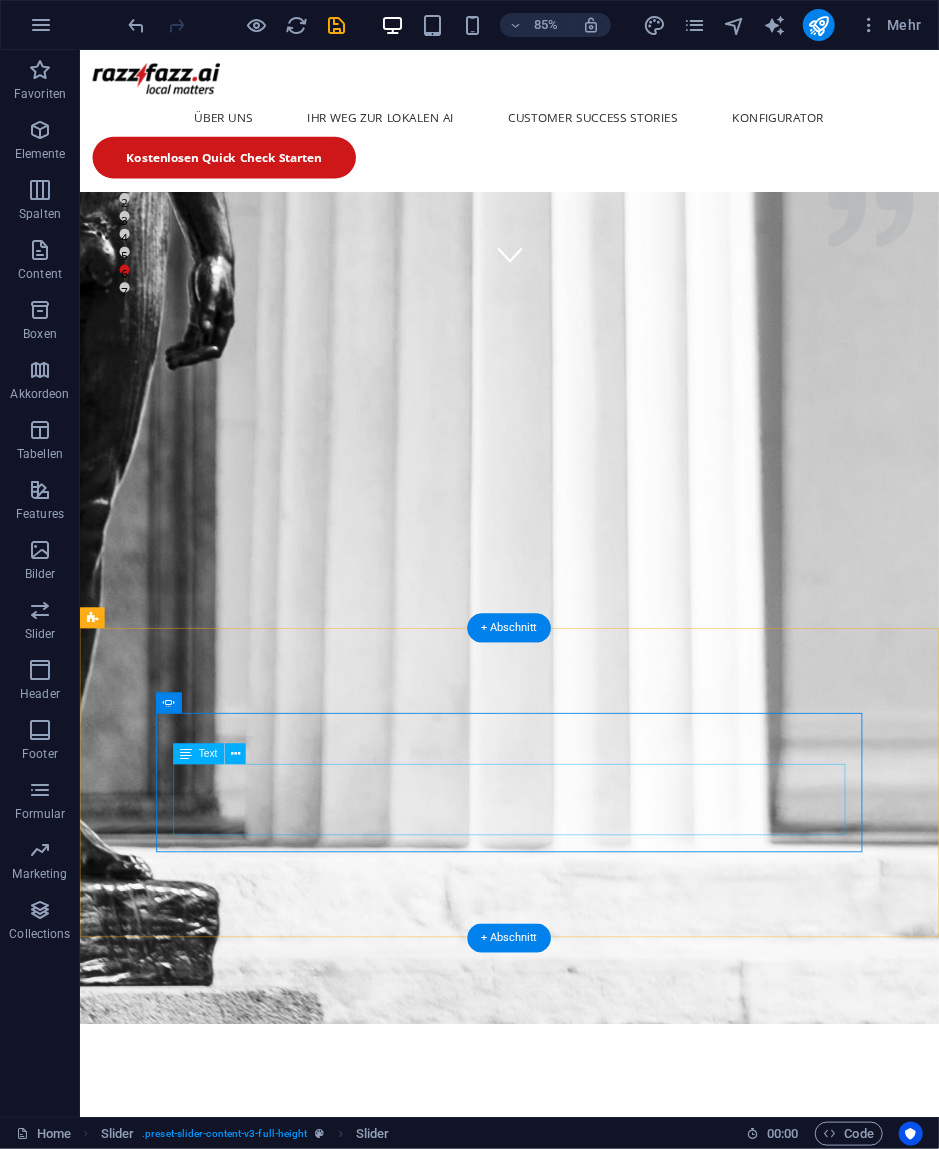 click on "Sie wollen Ihre AI kritische persönliche Daten verarbeiten lassen? Sie müssen sicherstellen, dass dies DSGVO-konform und dem AI-Act entsprechend erfolgt. Das ist faktisch nur mit einer lokalen Lösung, absolut gesichert möglich!" at bounding box center (-4444, 4450) 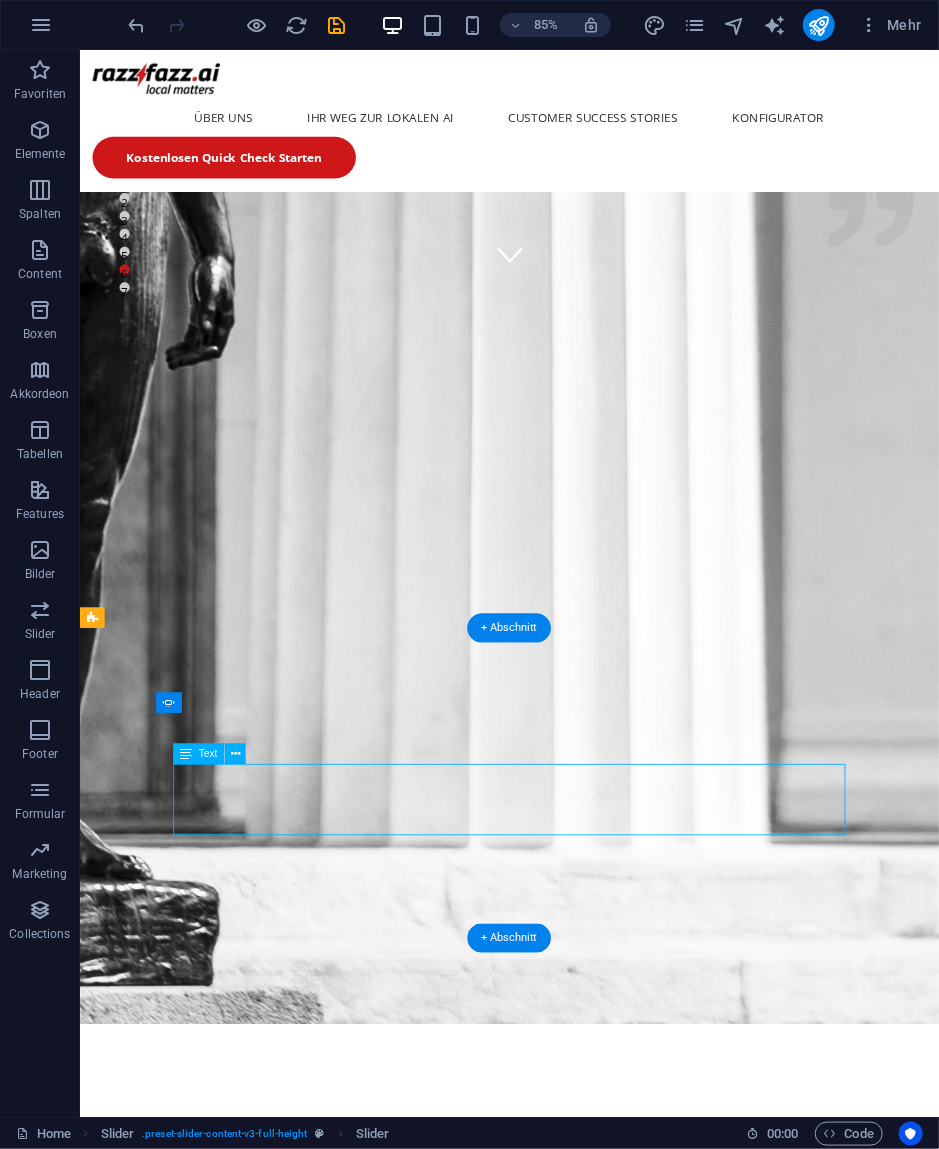 click on "Sie wollen Ihre AI kritische persönliche Daten verarbeiten lassen? Sie müssen sicherstellen, dass dies DSGVO-konform und dem AI-Act entsprechend erfolgt. Das ist faktisch nur mit einer lokalen Lösung, absolut gesichert möglich!" at bounding box center [-4444, 4450] 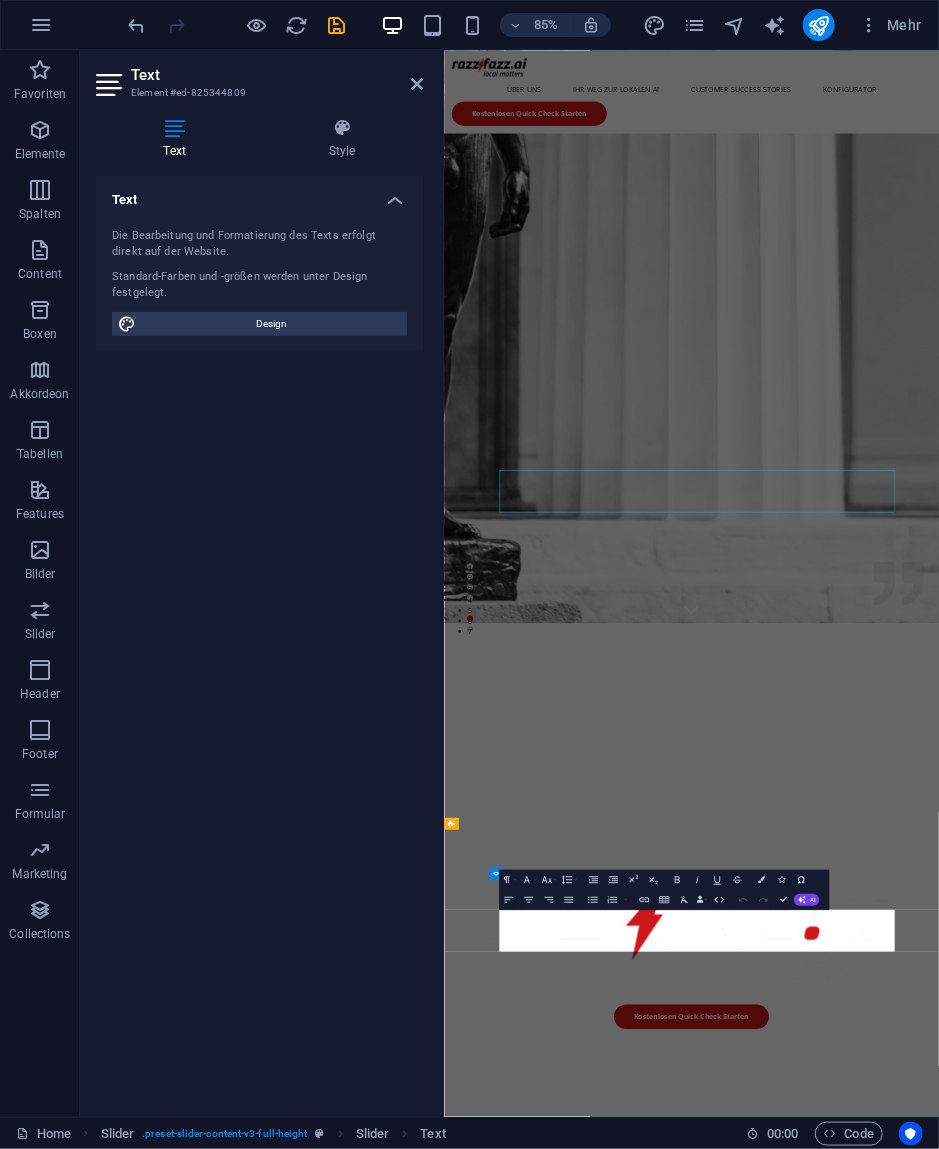 click on "Text Die Bearbeitung und Formatierung des Texts erfolgt direkt auf der Website. Standard-Farben und -größen werden unter Design festgelegt. Design Ausrichtung Linksbündig Zentriert Rechtsbündig" at bounding box center [259, 638] 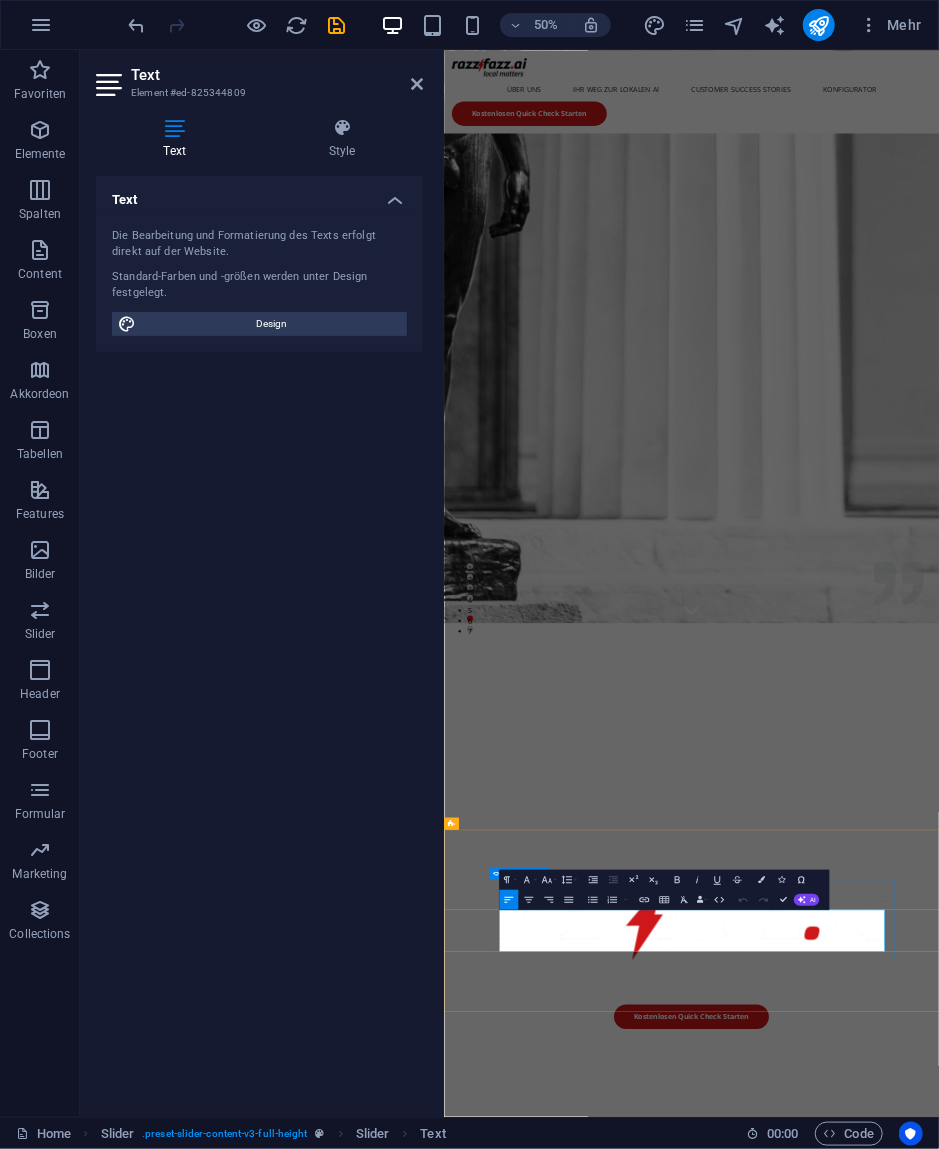 drag, startPoint x: 839, startPoint y: 1807, endPoint x: 538, endPoint y: 1765, distance: 303.9161 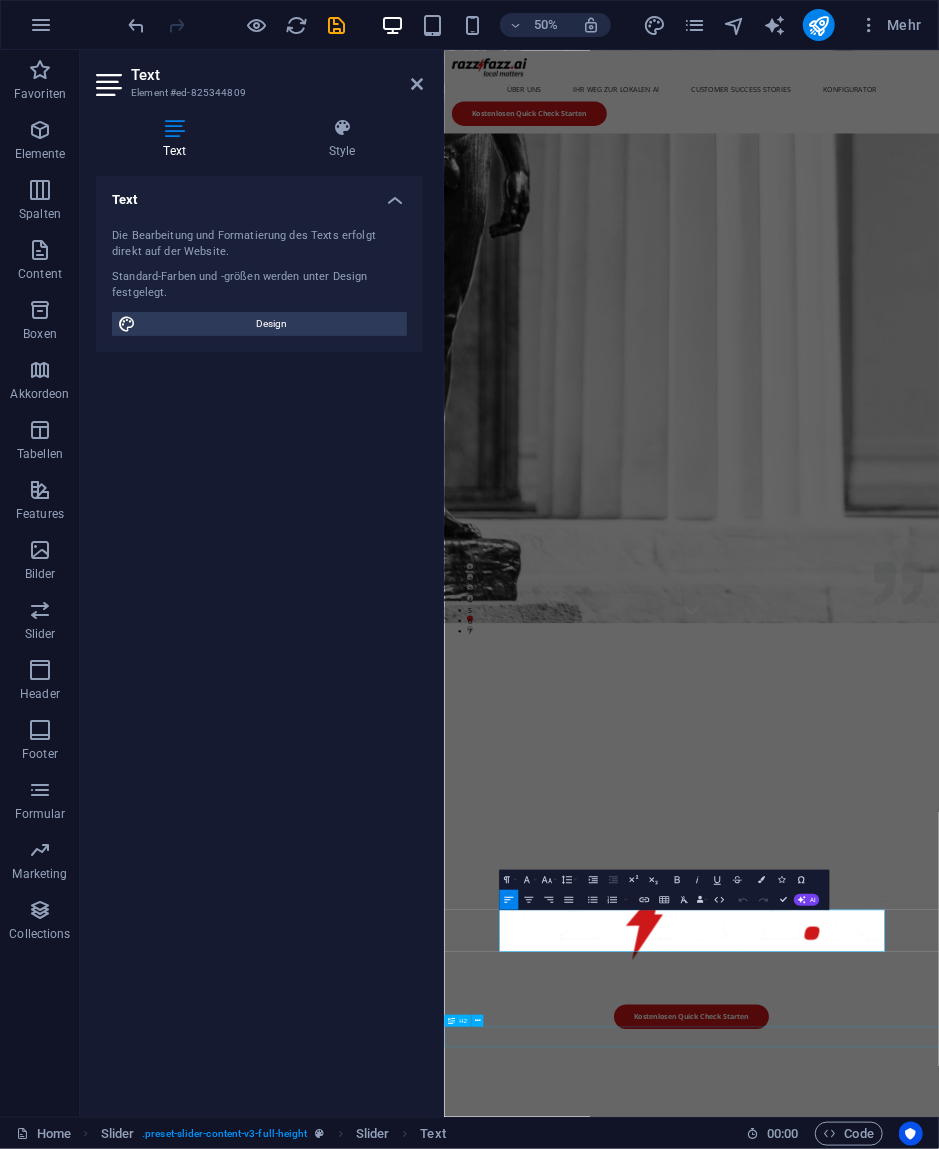 click on "Wir sind die AI-Enabler für Ihr Unternehmen!" at bounding box center (938, 3259) 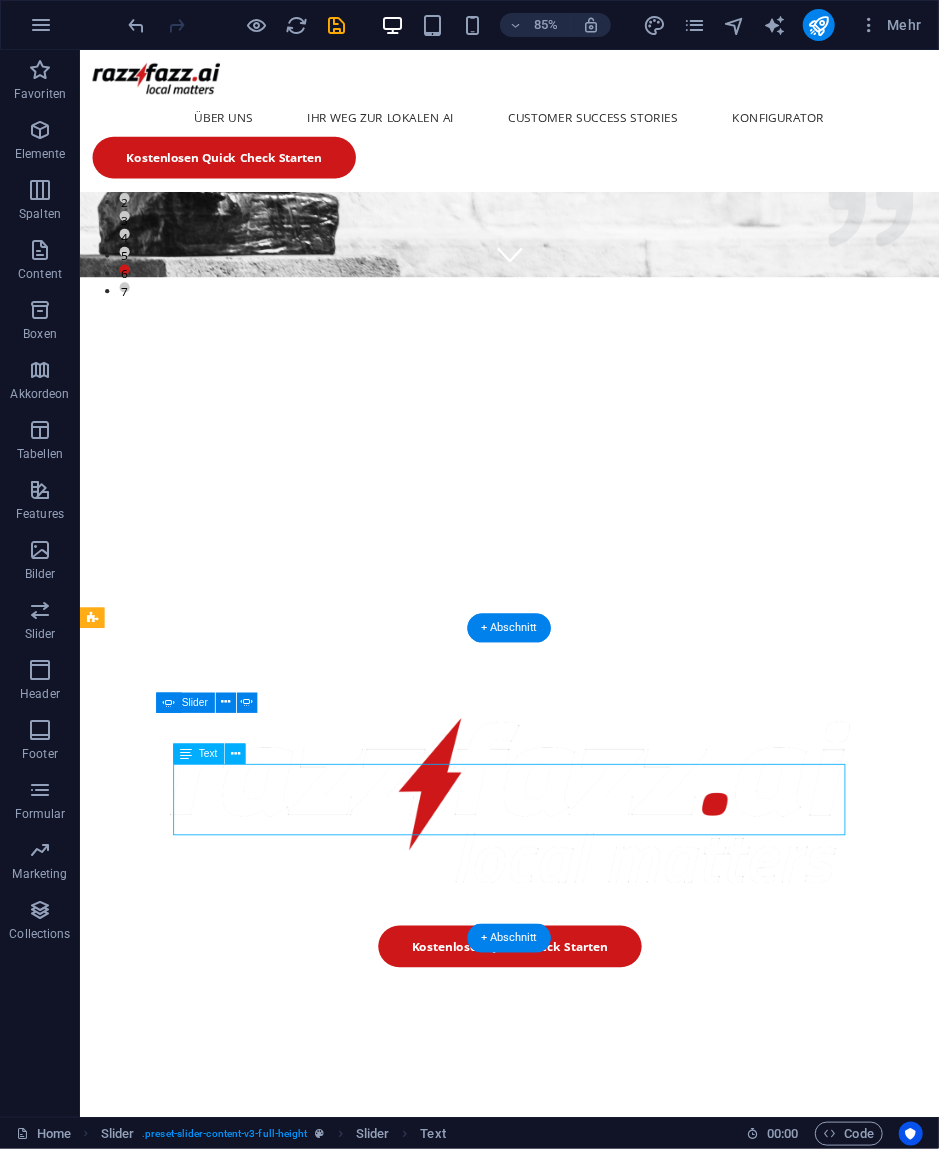 drag, startPoint x: 472, startPoint y: 930, endPoint x: 301, endPoint y: 916, distance: 171.57214 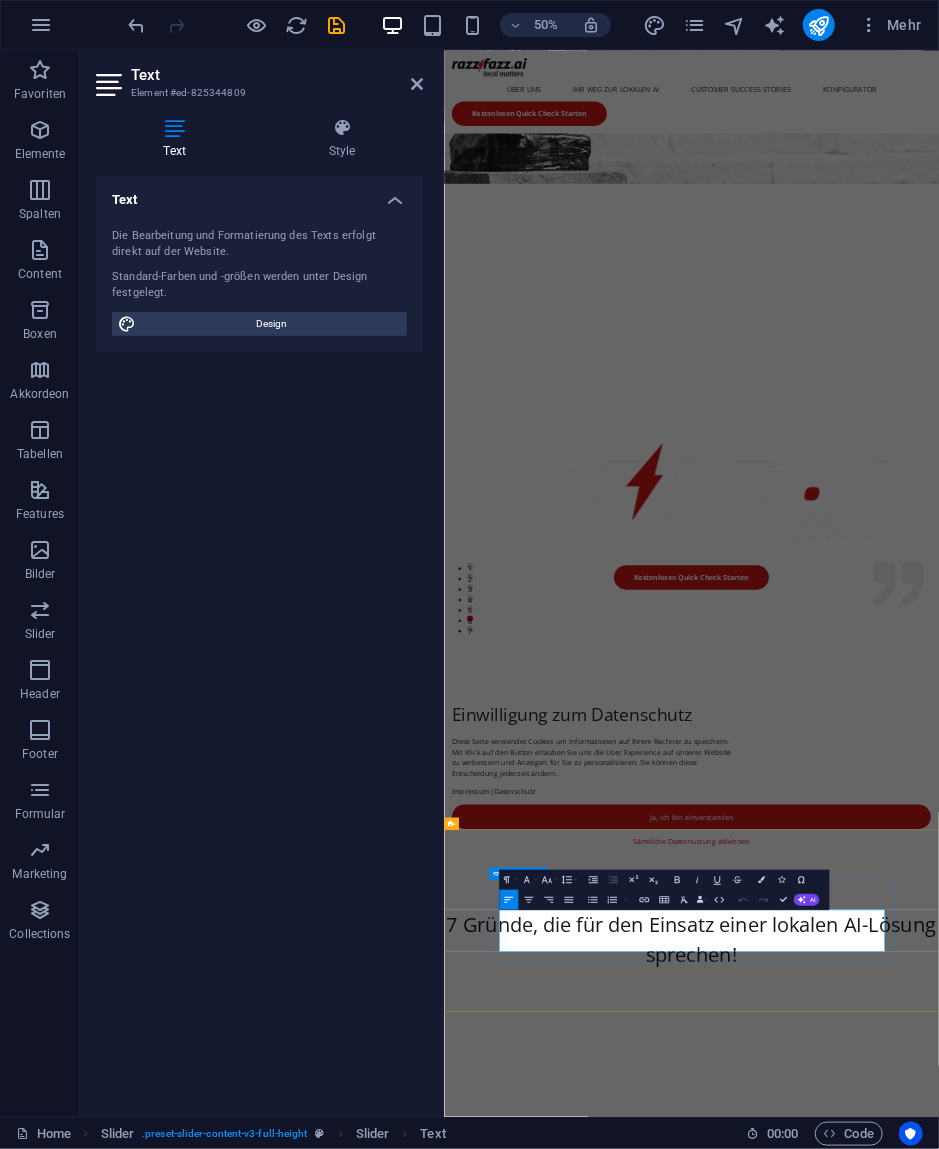 drag, startPoint x: 830, startPoint y: 1799, endPoint x: 503, endPoint y: 1758, distance: 329.5603 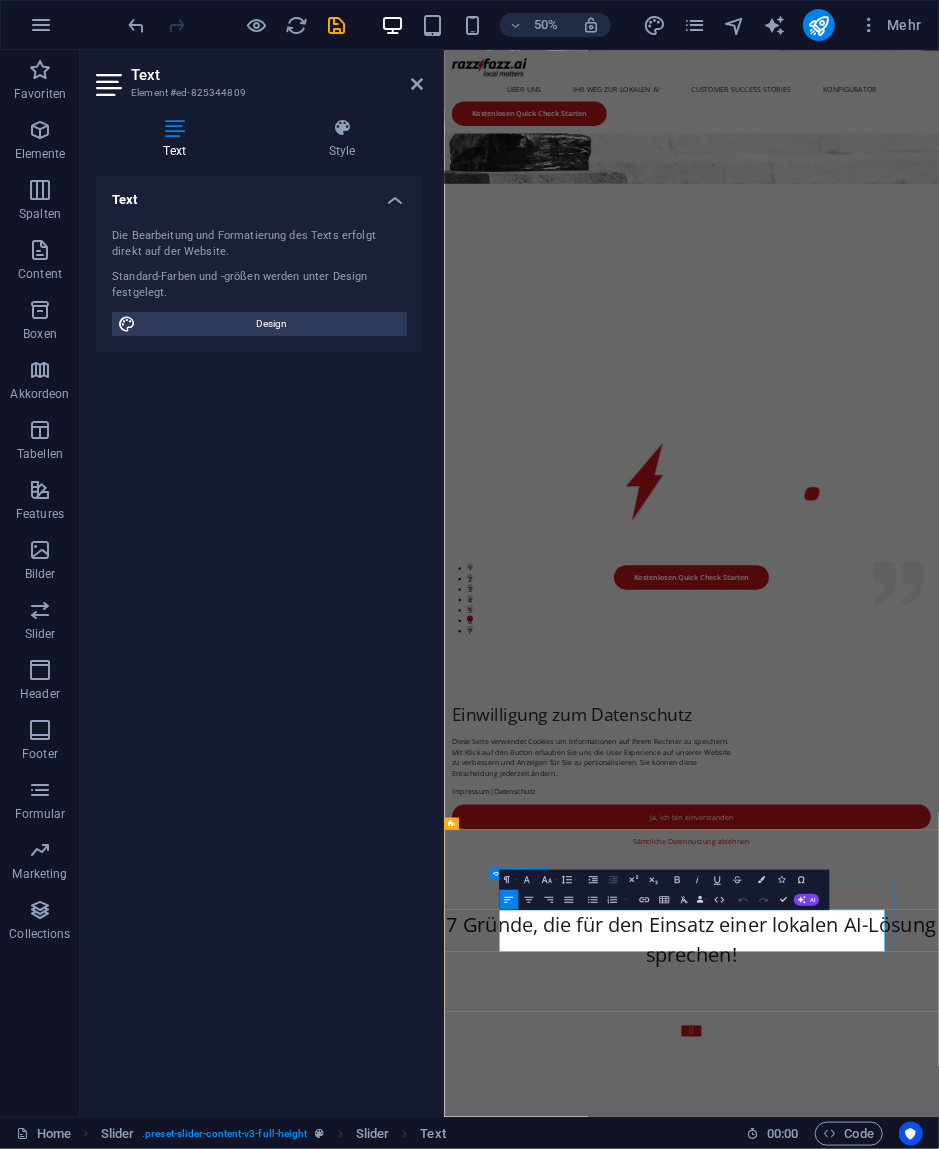 copy on "Sie wollen Ihre AI kritische persönliche Daten verarbeiten lassen? Sie müssen sicherstellen, dass dies DSGVO-konform und dem AI-Act entsprechend erfolgt." 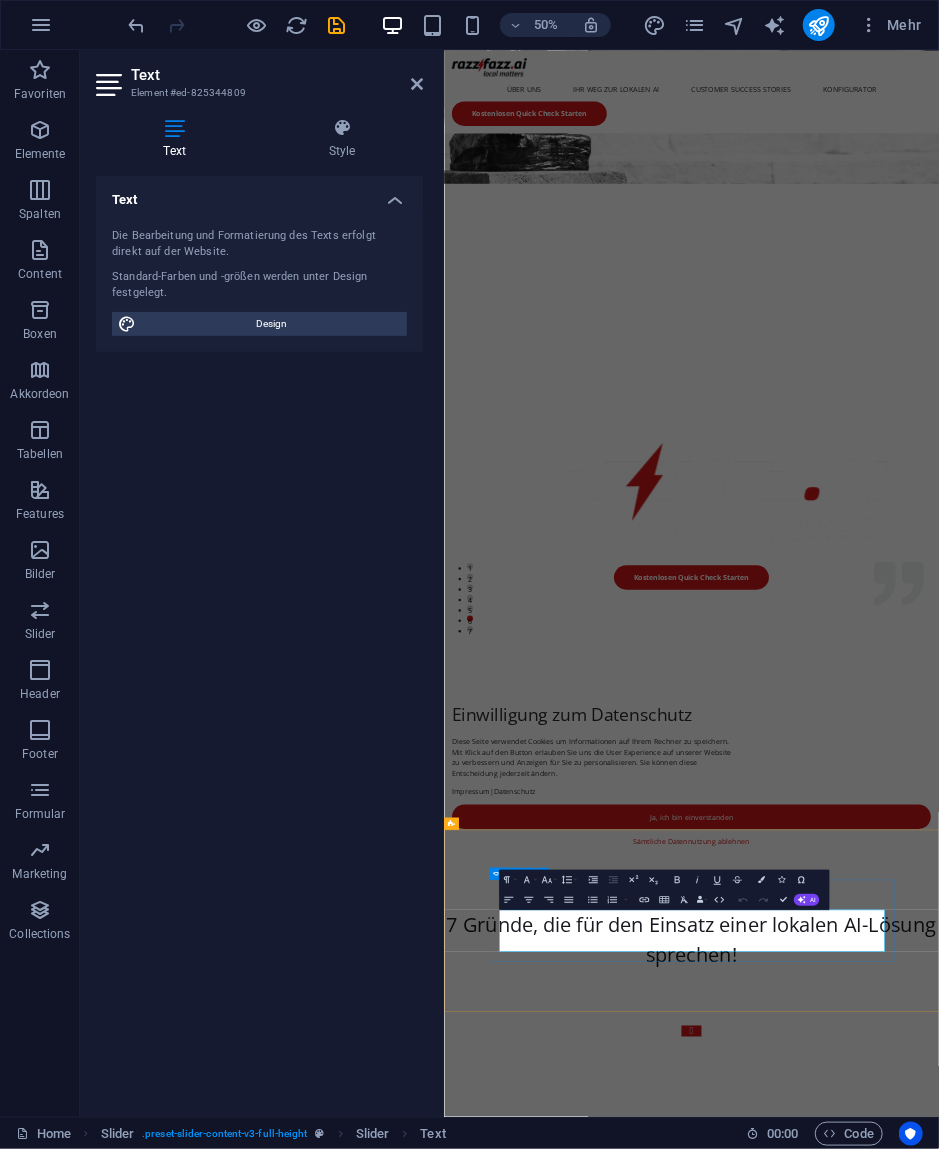 click on "Das ist faktisch nur mit einer lokalen Lösung, absolut gesichert möglich!" at bounding box center [-4090, 3602] 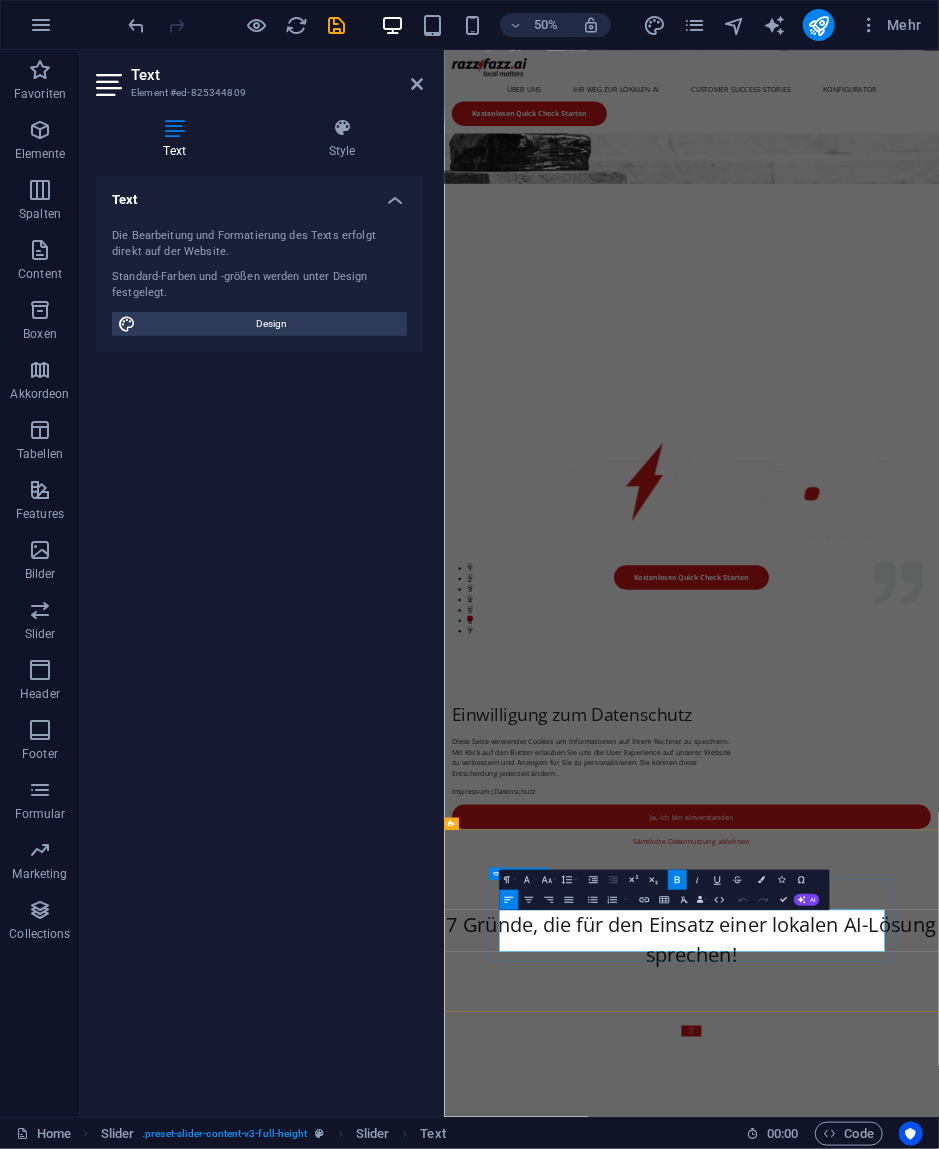 click on "Das ist faktisch nur mit einer lokalen Lösung, absolut gesichert möglich!" at bounding box center (-4090, 3602) 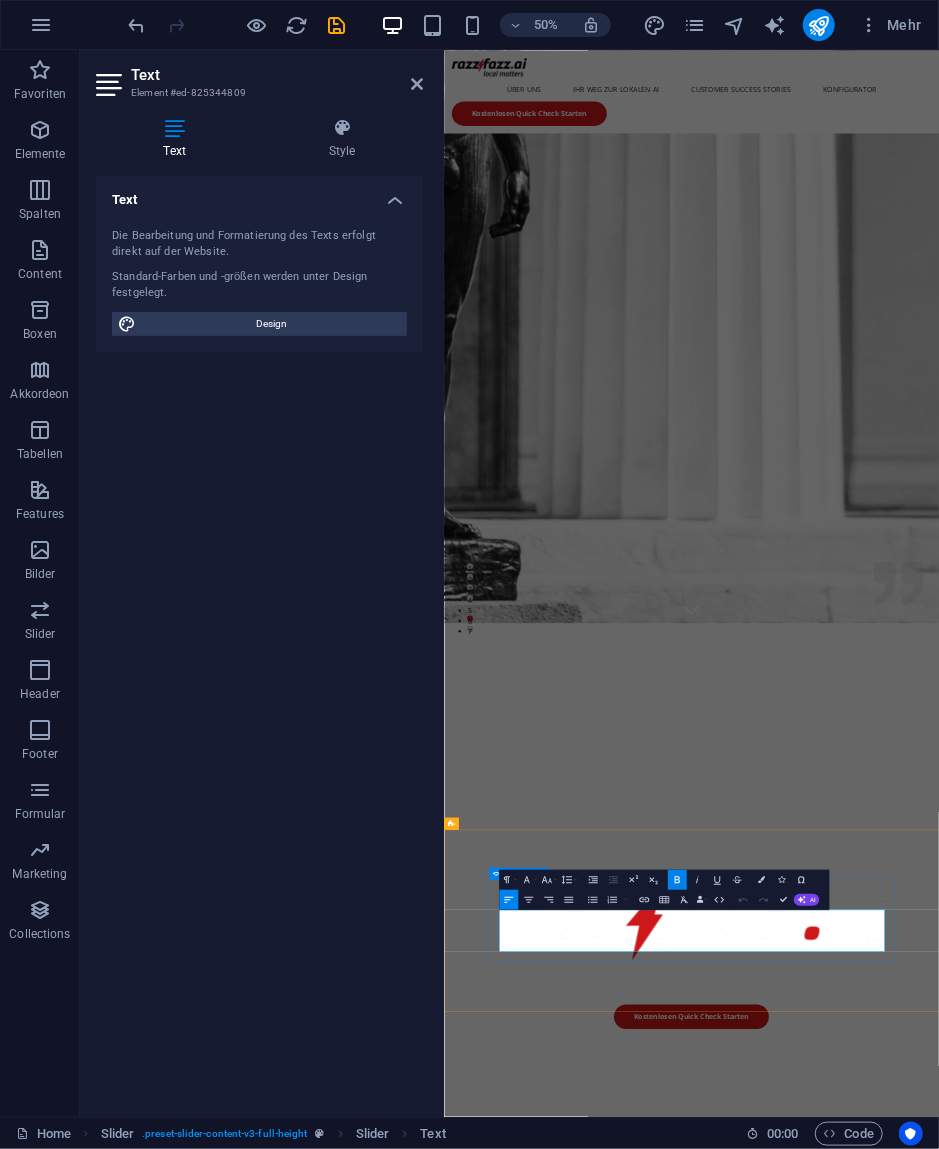 copy on "Das ist faktisch nur mit einer lokalen Lösung, absolut gesichert möglich!" 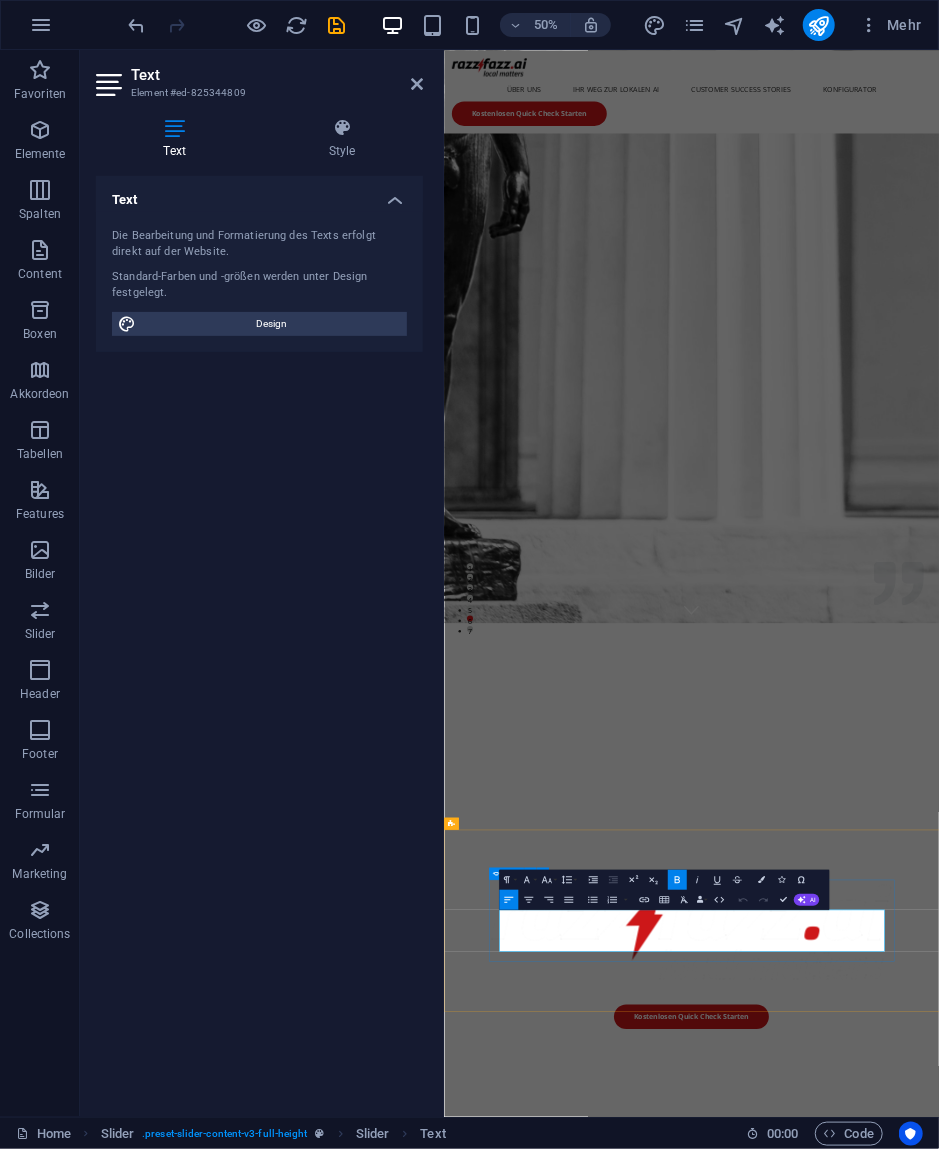 click at bounding box center [938, 3076] 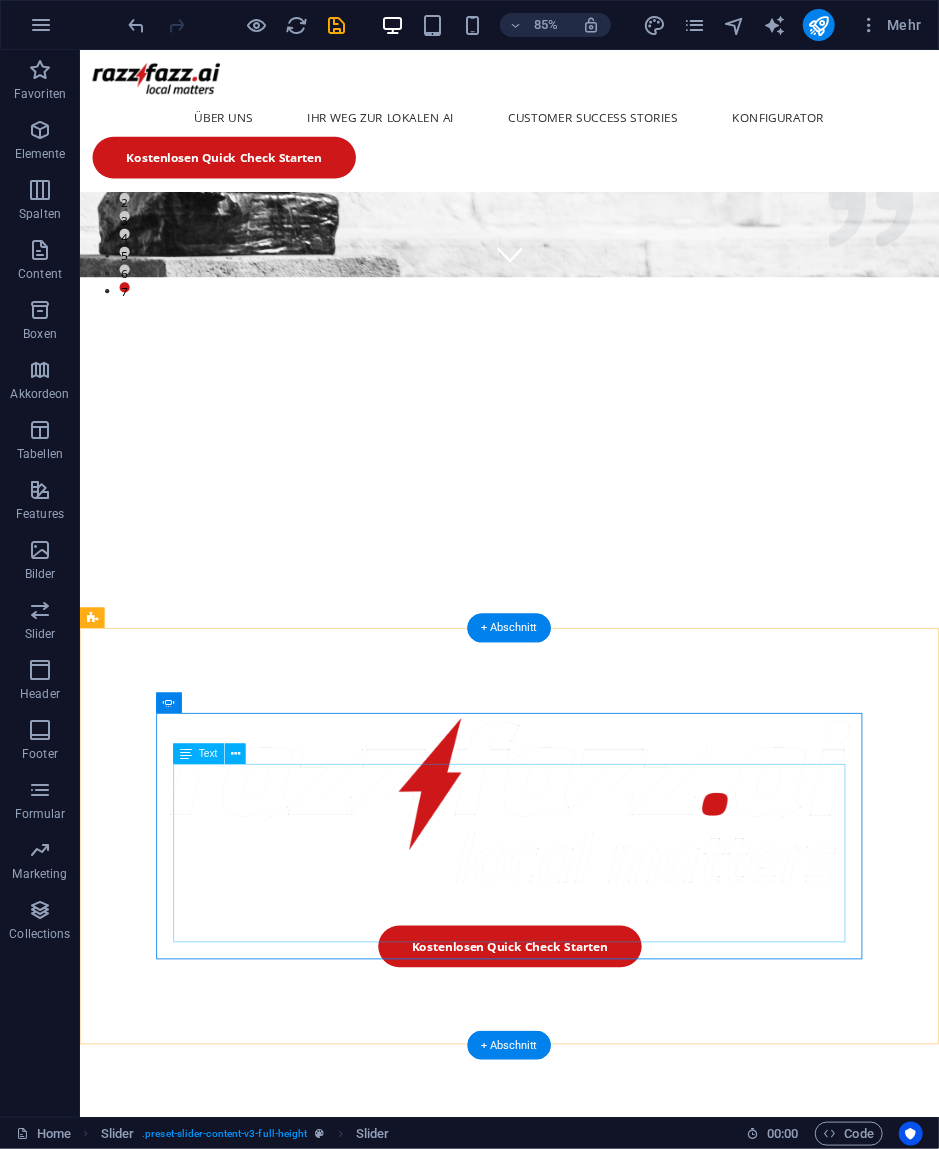 click on "Die Welt der AI entwickelt sich unglaublich rasant. Modelle werden besser, die Tools um die AIs herum werden laufend erweitert, neue Standards etablieren sich.  Mit der  razzfazz.ai  Box sind Sie für alle zukünftigen Entwicklungen bereit. Die vorinstallierten Standardkomponenten werden immer besser und gleichzeitig ist es jederzeit möglich neue Technologien wie MCP (Model Context Protocol) oder A2A (Agent 2 Agent Protocol) unmittelbar dazuzugeben. Die Box ist für jegliche Erweiterung offen. Selbst wenn es um die Erweiterung und Integration Ihrer vorhandenen Software geht, kann dies über die offenen Schnittstellen der  razzfazz.ai  Box jederzeit erfolgen." at bounding box center [-5275, 3870] 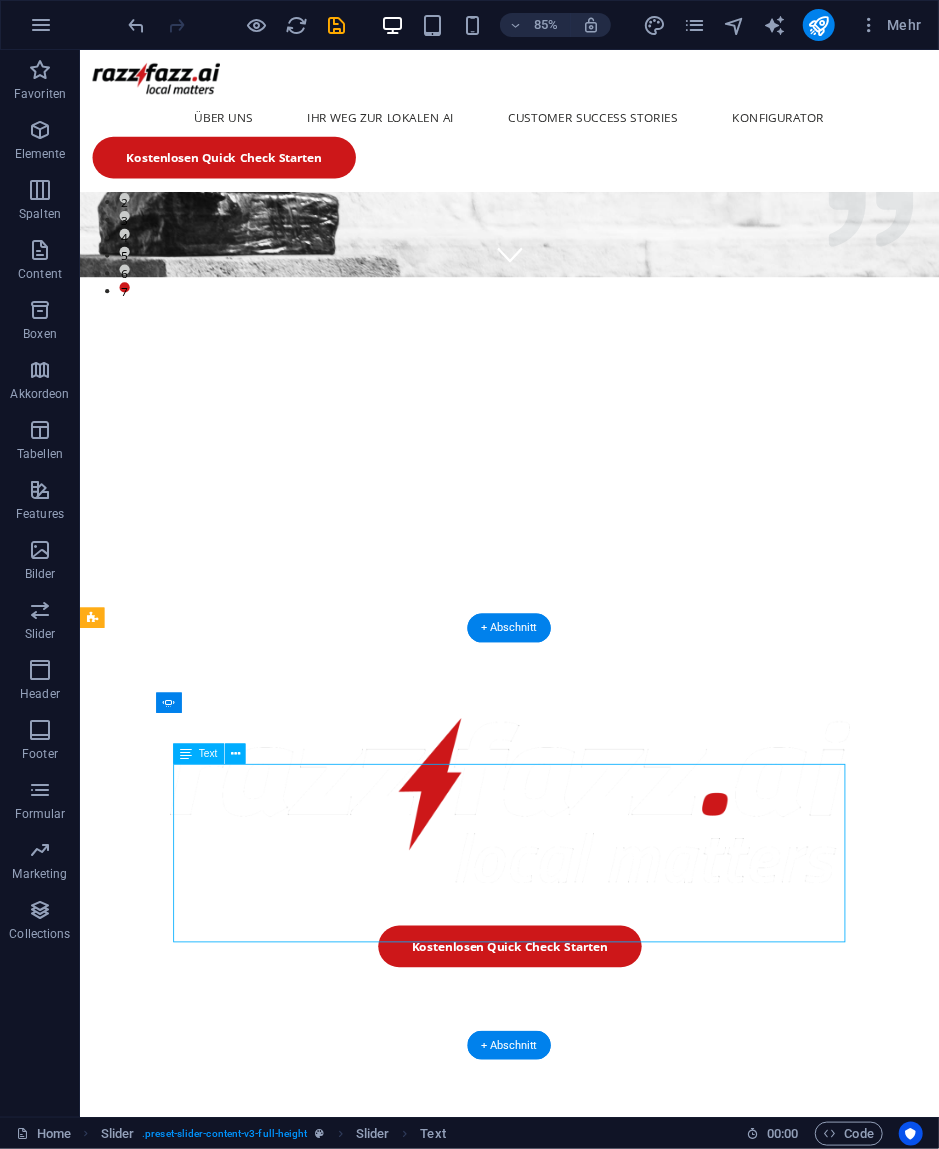 click on "Die Welt der AI entwickelt sich unglaublich rasant. Modelle werden besser, die Tools um die AIs herum werden laufend erweitert, neue Standards etablieren sich.  Mit der  razzfazz.ai  Box sind Sie für alle zukünftigen Entwicklungen bereit. Die vorinstallierten Standardkomponenten werden immer besser und gleichzeitig ist es jederzeit möglich neue Technologien wie MCP (Model Context Protocol) oder A2A (Agent 2 Agent Protocol) unmittelbar dazuzugeben. Die Box ist für jegliche Erweiterung offen. Selbst wenn es um die Erweiterung und Integration Ihrer vorhandenen Software geht, kann dies über die offenen Schnittstellen der  razzfazz.ai  Box jederzeit erfolgen." at bounding box center (-5275, 3870) 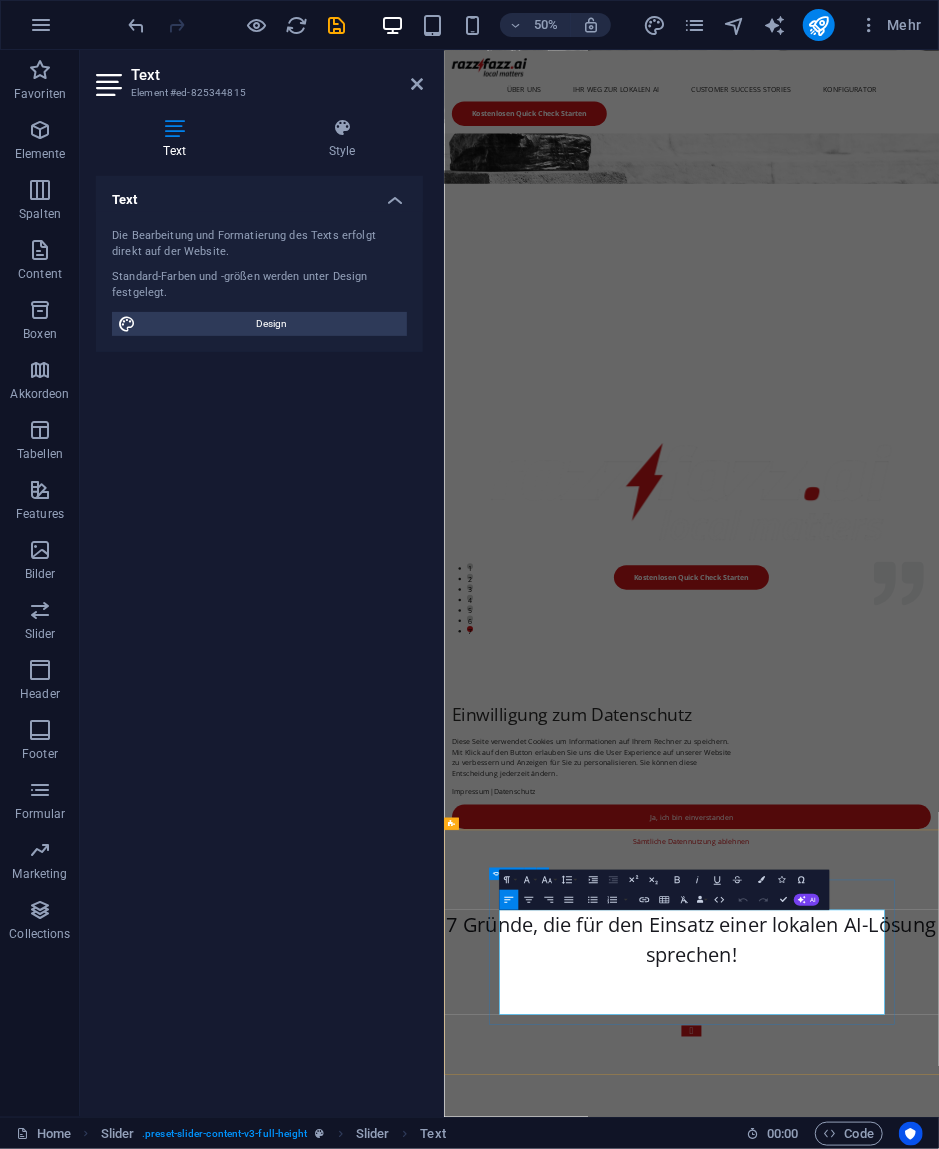 drag, startPoint x: 784, startPoint y: 1912, endPoint x: 535, endPoint y: 1845, distance: 257.85654 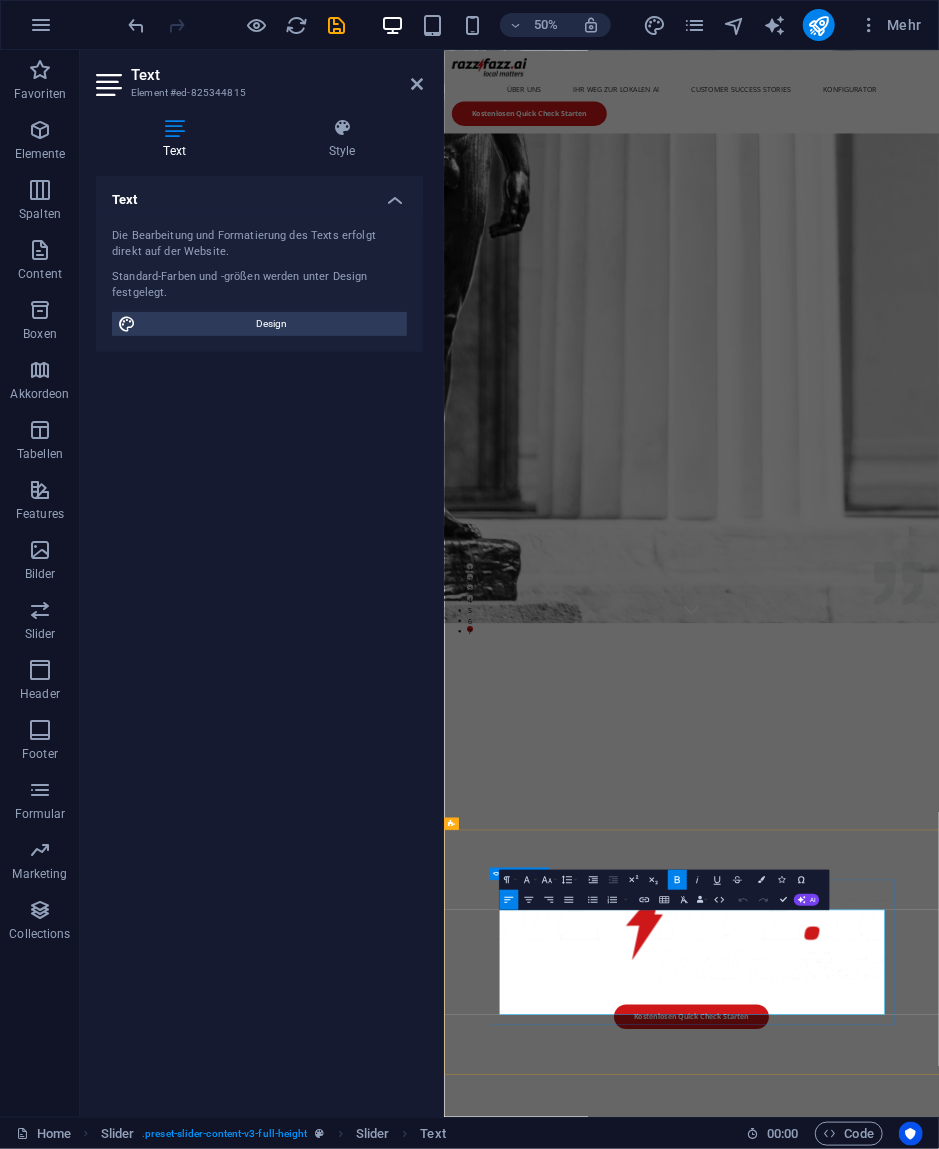 copy on "Mit der  razzfazz.ai  Box sind Sie für alle zukünftigen Entwicklungen bereit. Die vorinstallierten Standardkomponenten werden immer besser und gleichzeitig ist es jederzeit möglich neue Technologien wie MCP (Model Context Protocol) oder A2A (Agent 2 Agent Protocol) unmittelbar dazuzugeben. Die Box ist für jegliche Erweiterung offen." 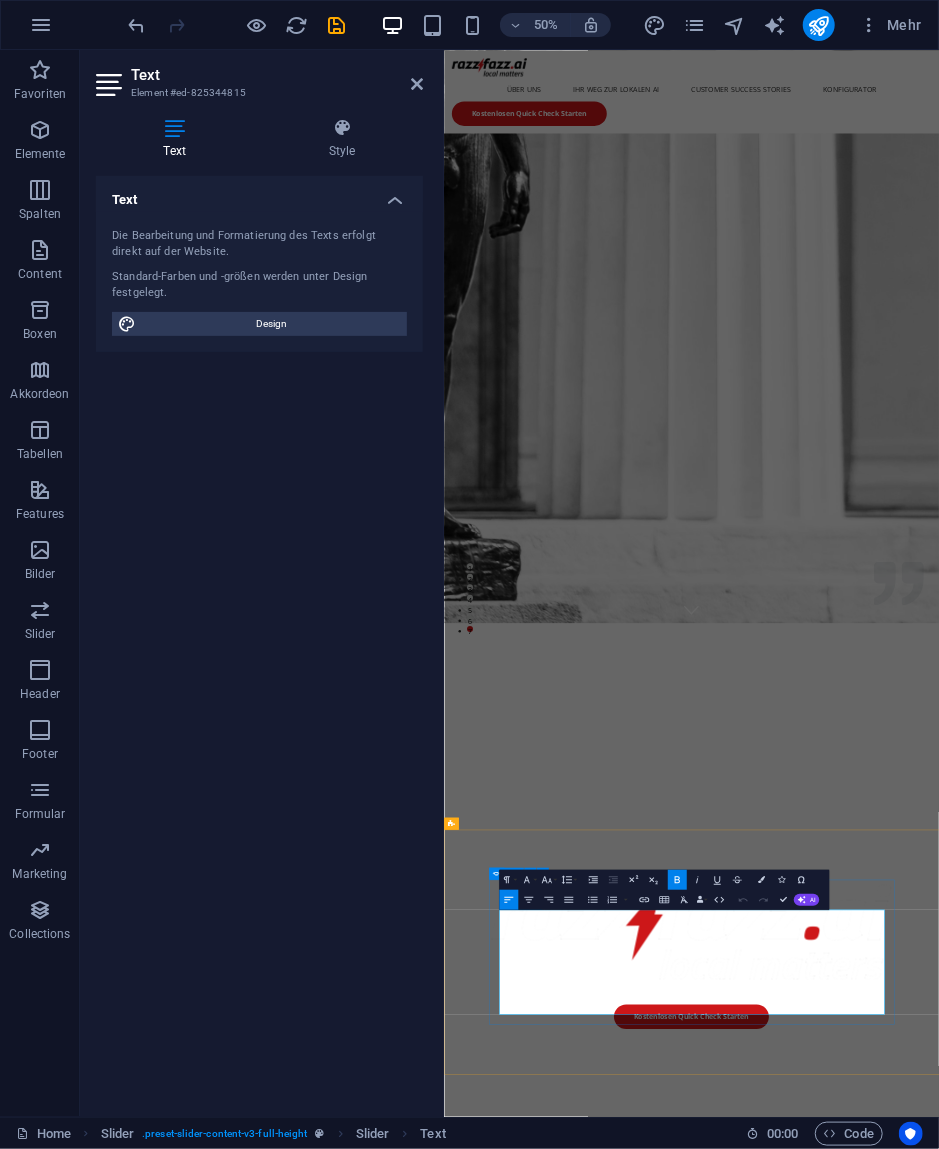 click on "razzfazz.ai" at bounding box center (-5065, 4717) 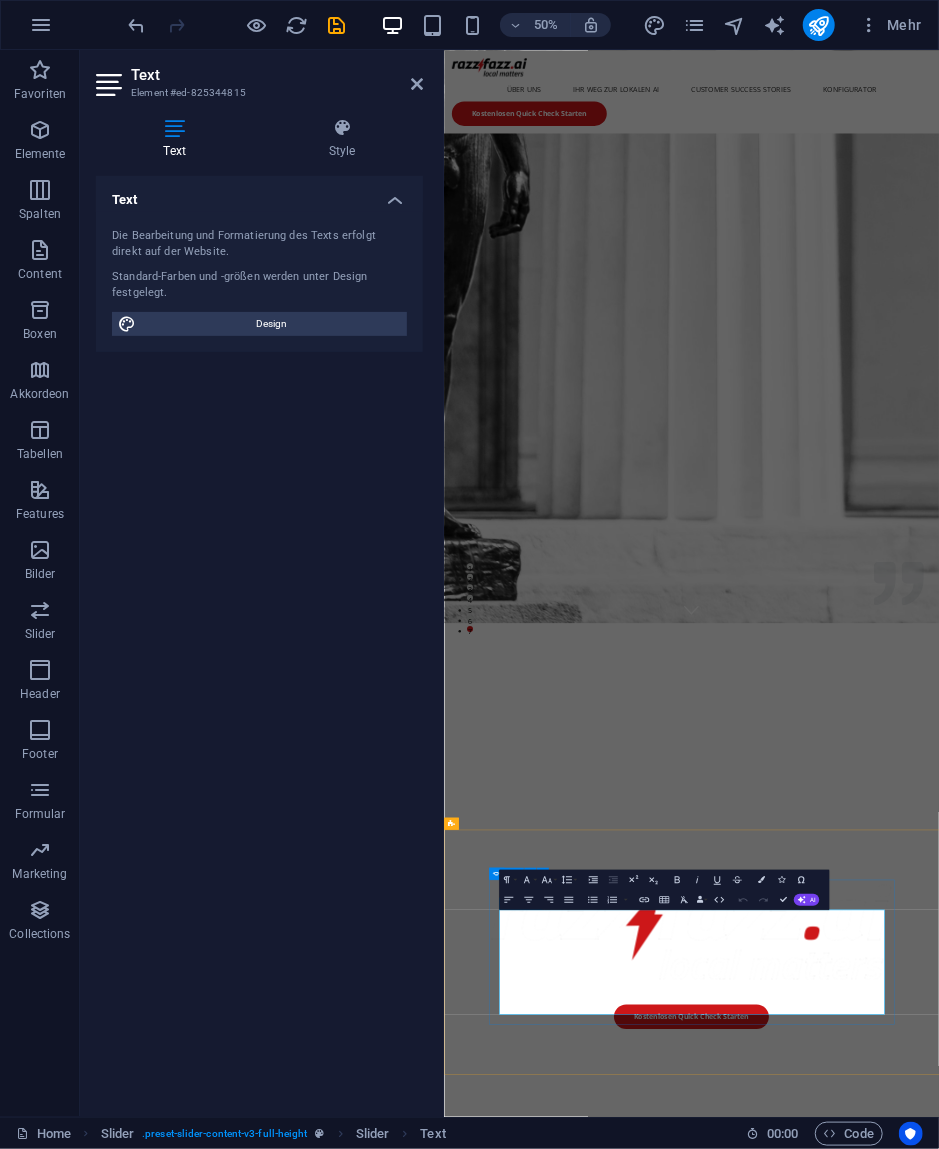 click on "razzfazz.ai" at bounding box center (-5065, 4717) 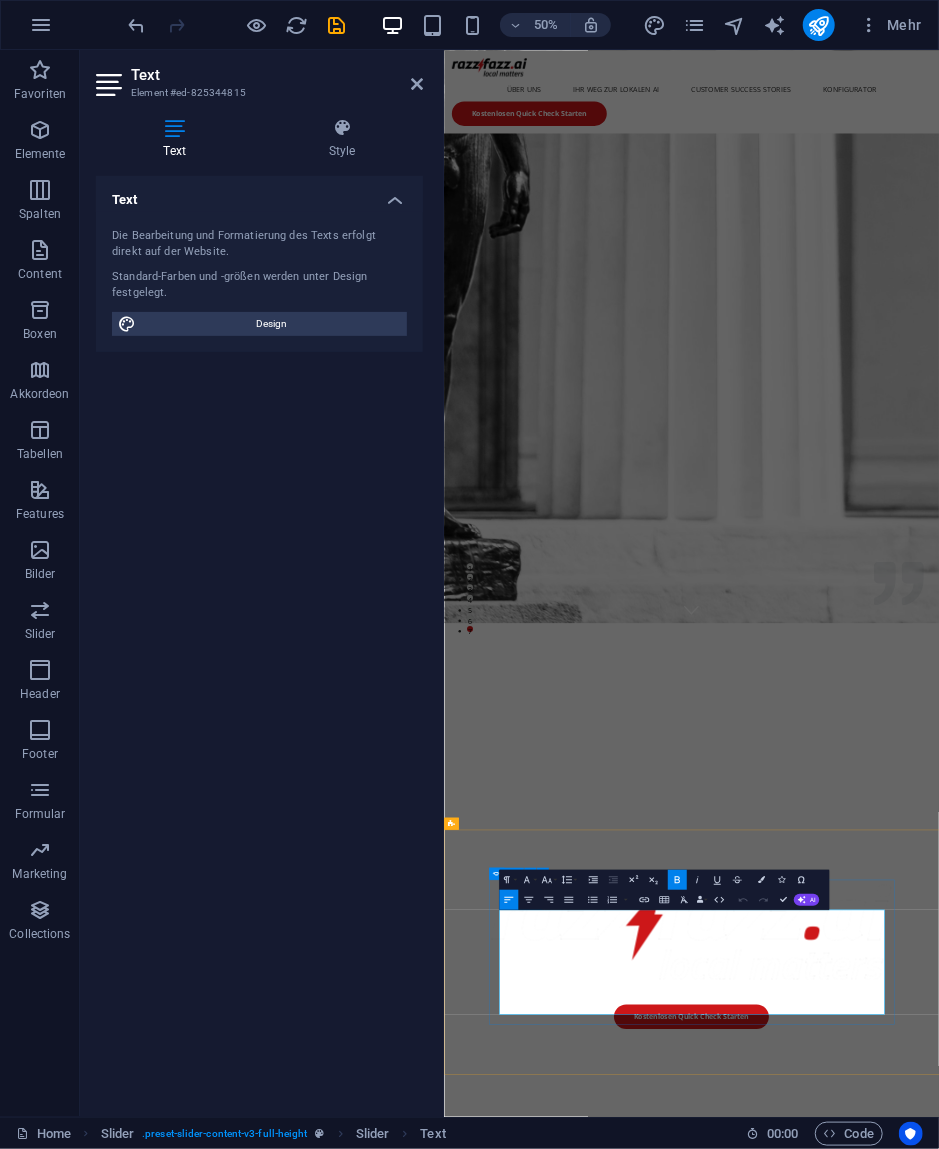 copy on "Selbst wenn es um die Erweiterung und Integration Ihrer vorhandenen Software geht, kann dies über die offenen Schnittstellen der  razzfazz.ai  Box jederzeit erfolgen." 